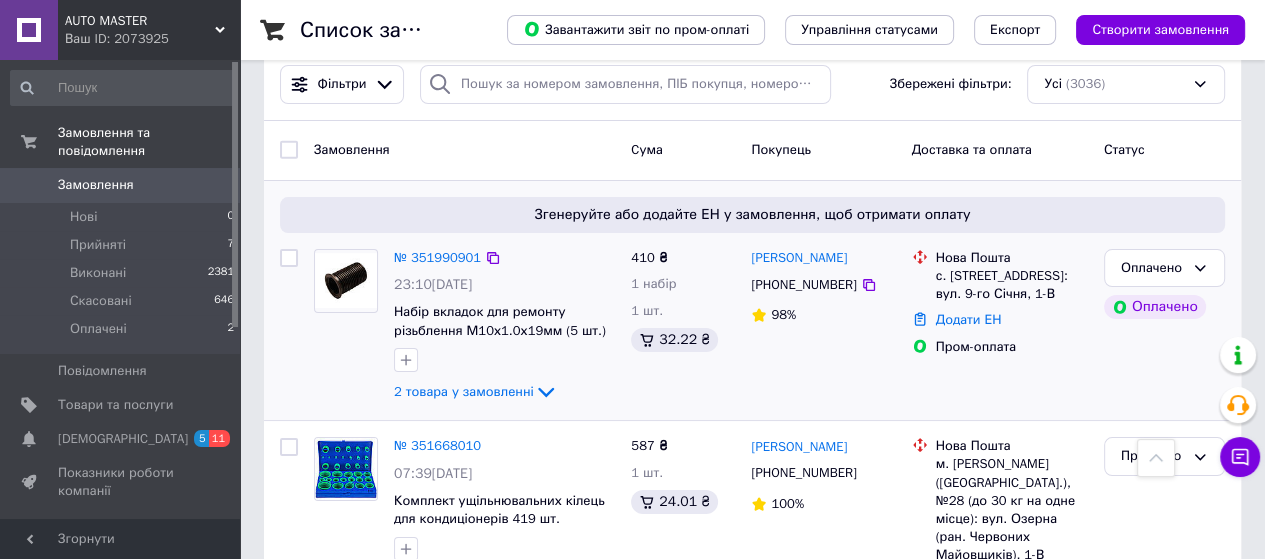 scroll, scrollTop: 0, scrollLeft: 0, axis: both 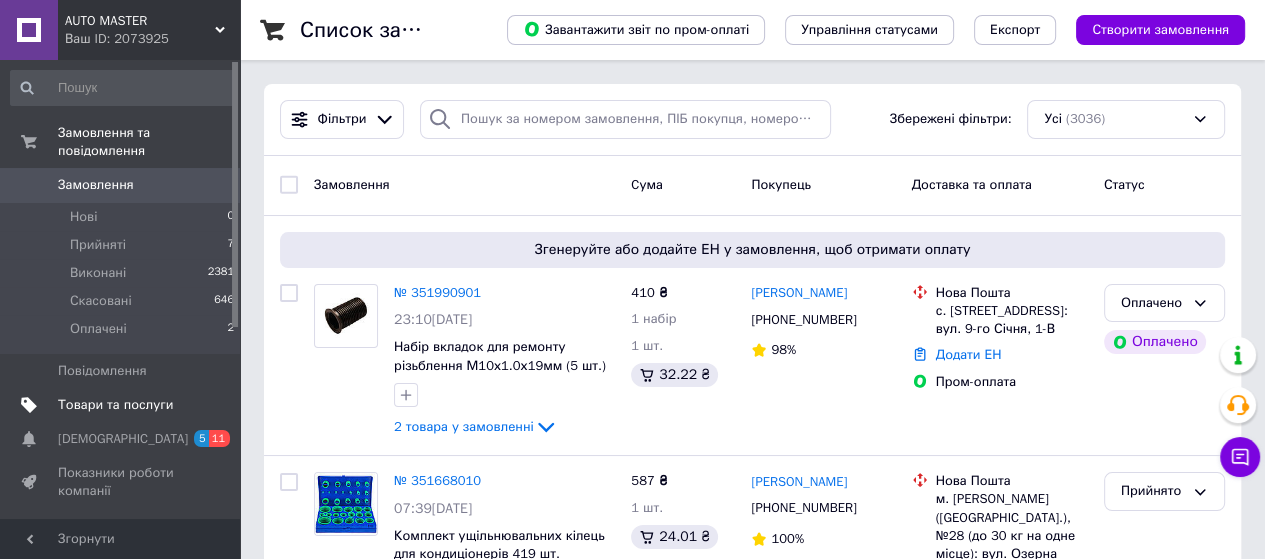 click on "Товари та послуги" at bounding box center (123, 405) 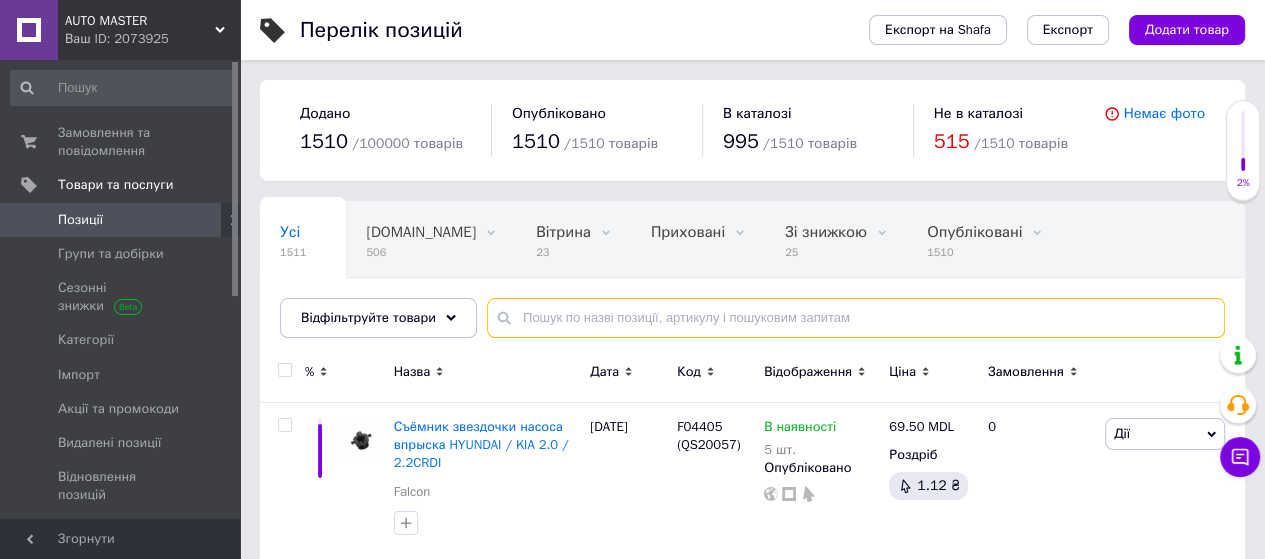 click at bounding box center [856, 318] 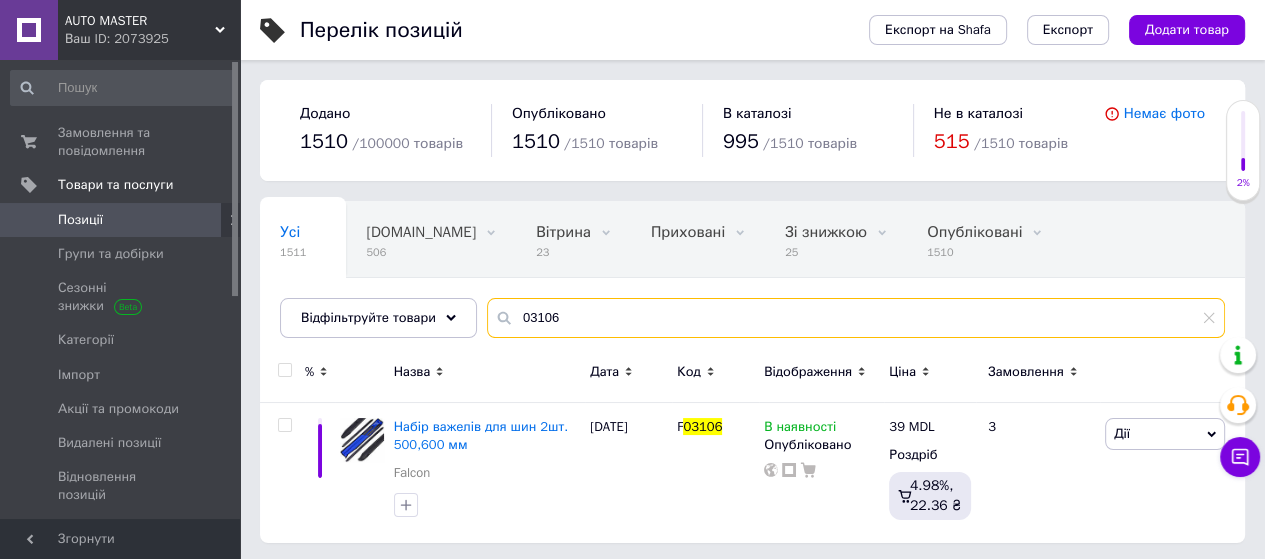 scroll, scrollTop: 3, scrollLeft: 0, axis: vertical 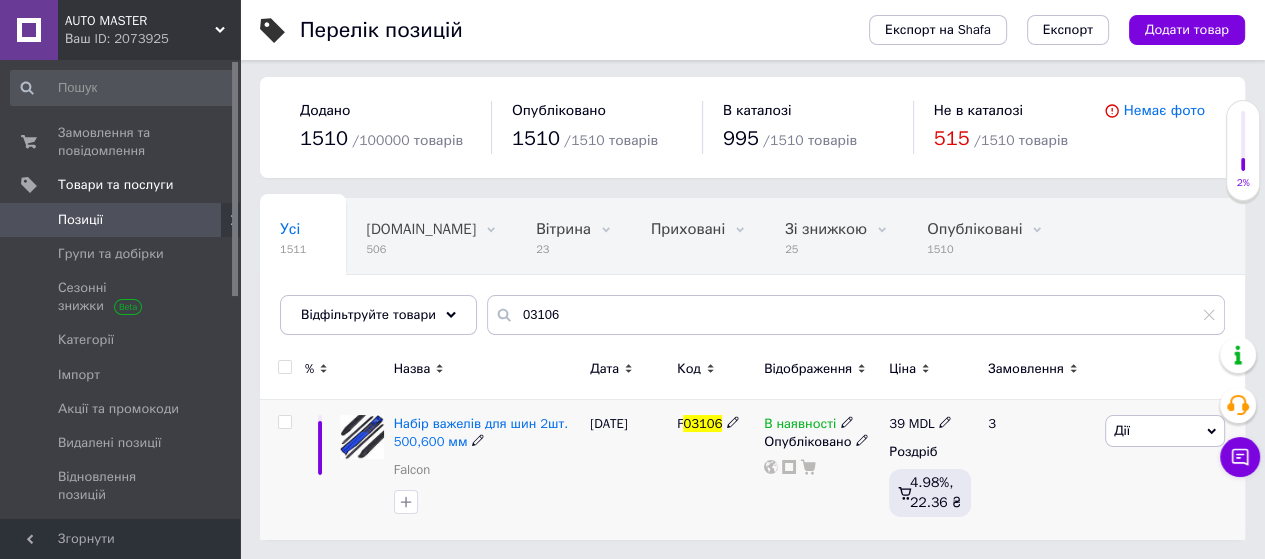 click 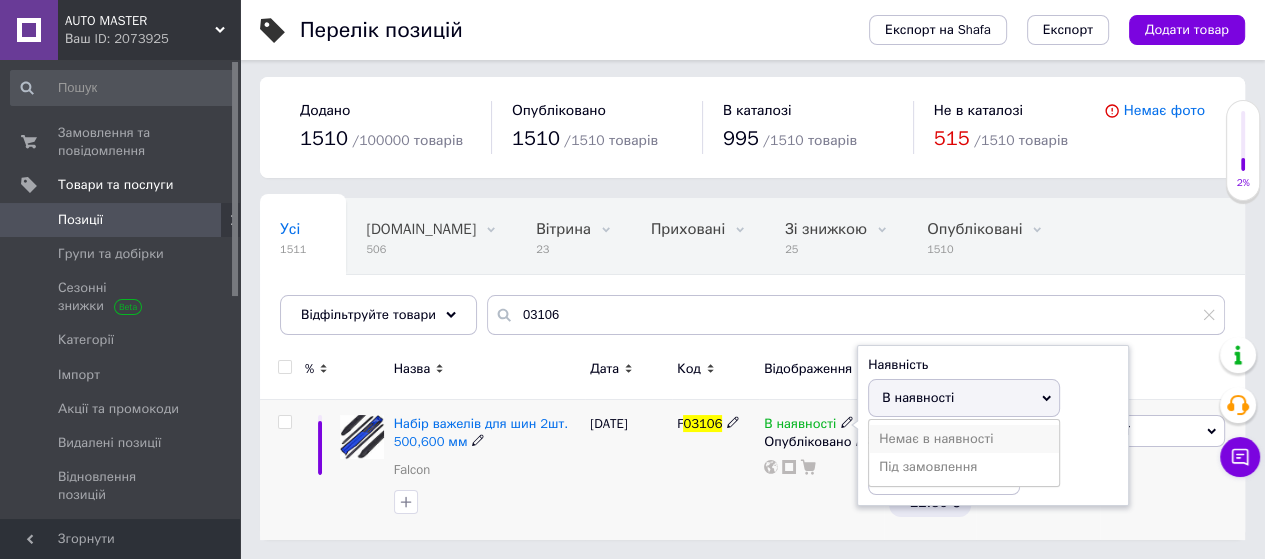 click on "Немає в наявності" at bounding box center [964, 439] 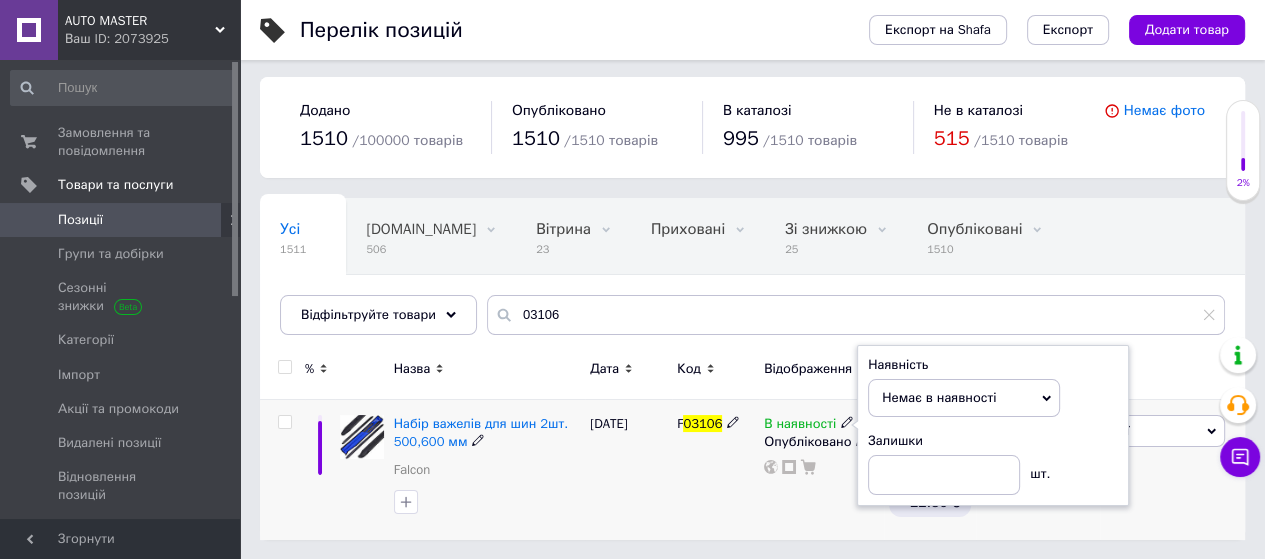 click on "[DATE]" at bounding box center [628, 470] 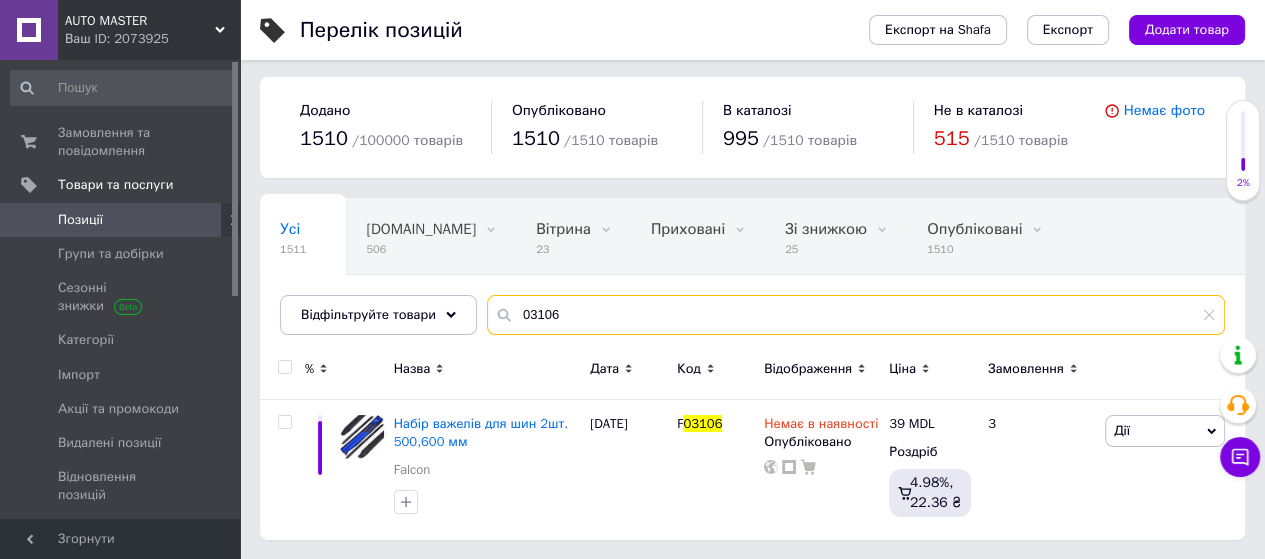 drag, startPoint x: 572, startPoint y: 315, endPoint x: 507, endPoint y: 329, distance: 66.4906 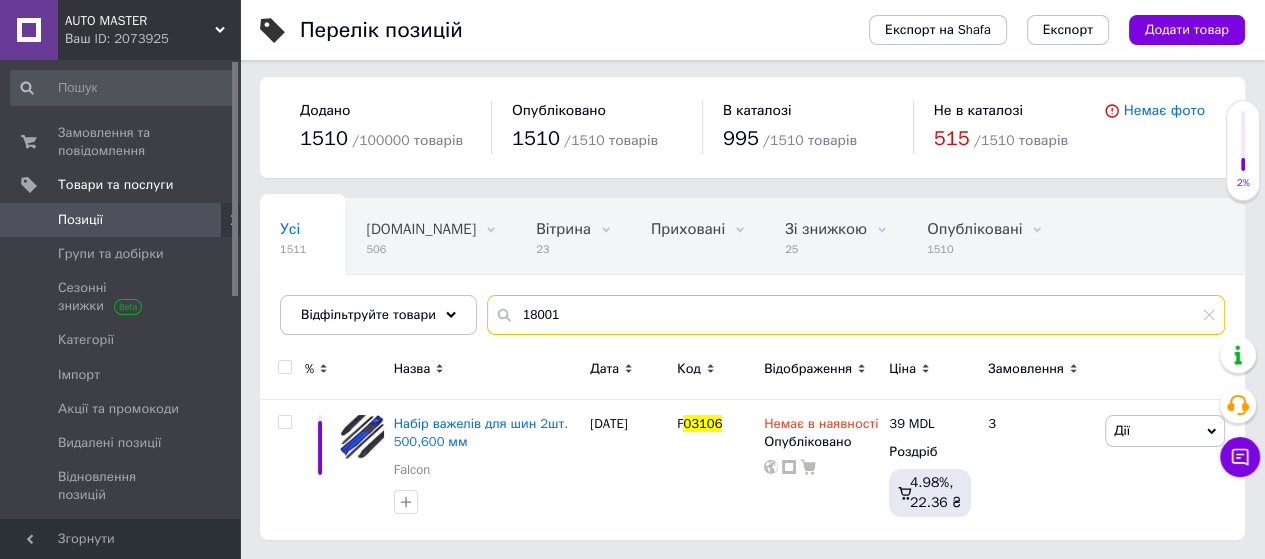 type on "18001" 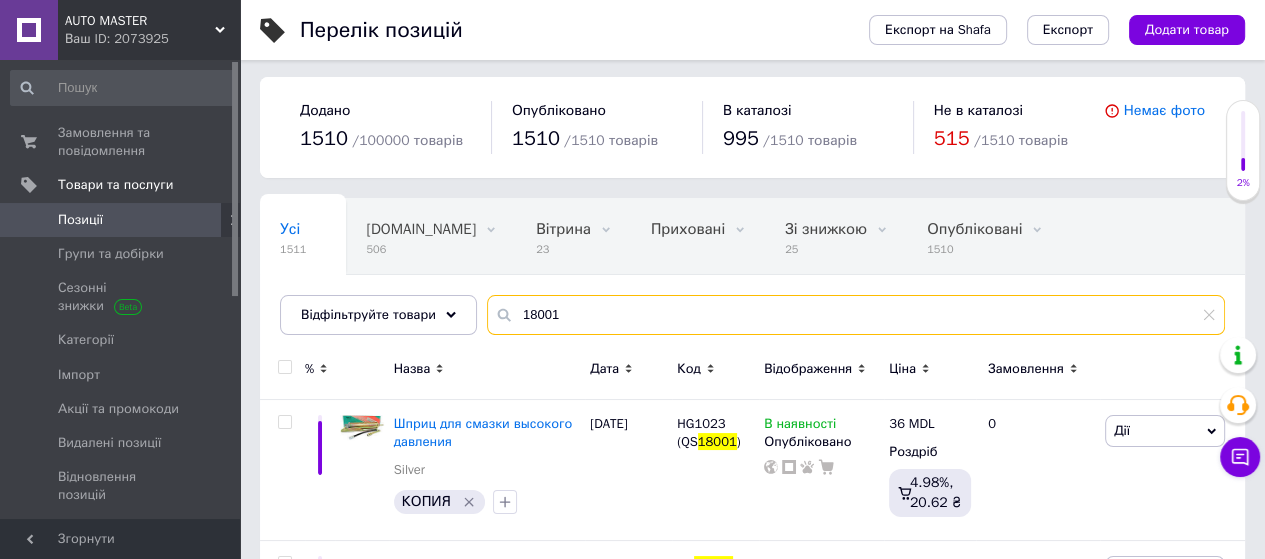 scroll, scrollTop: 0, scrollLeft: 100, axis: horizontal 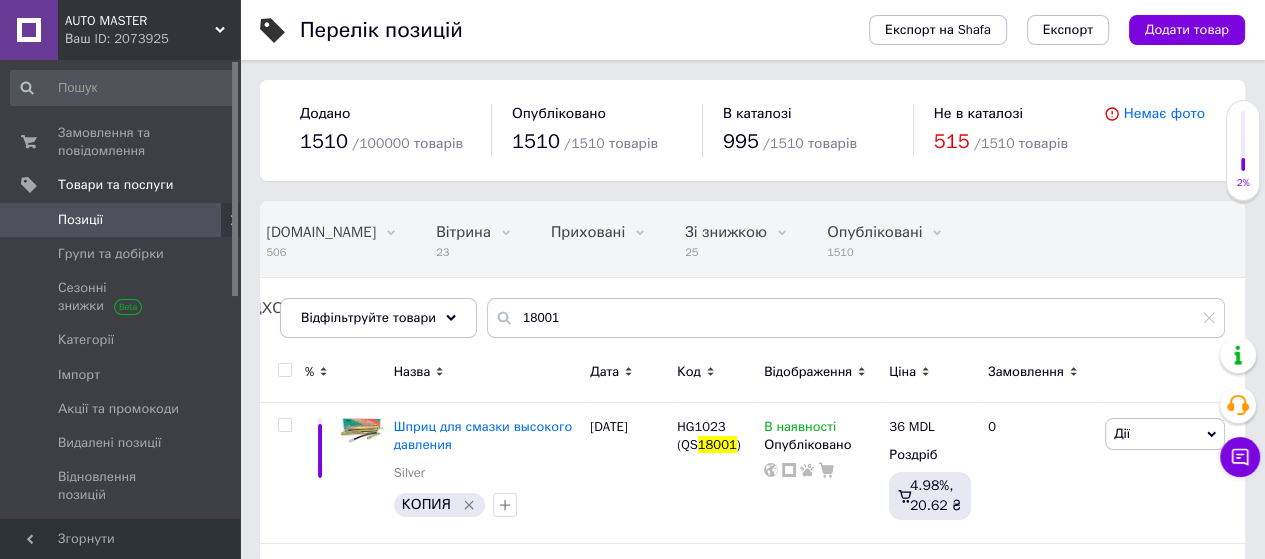 click on "Позиції" at bounding box center (121, 220) 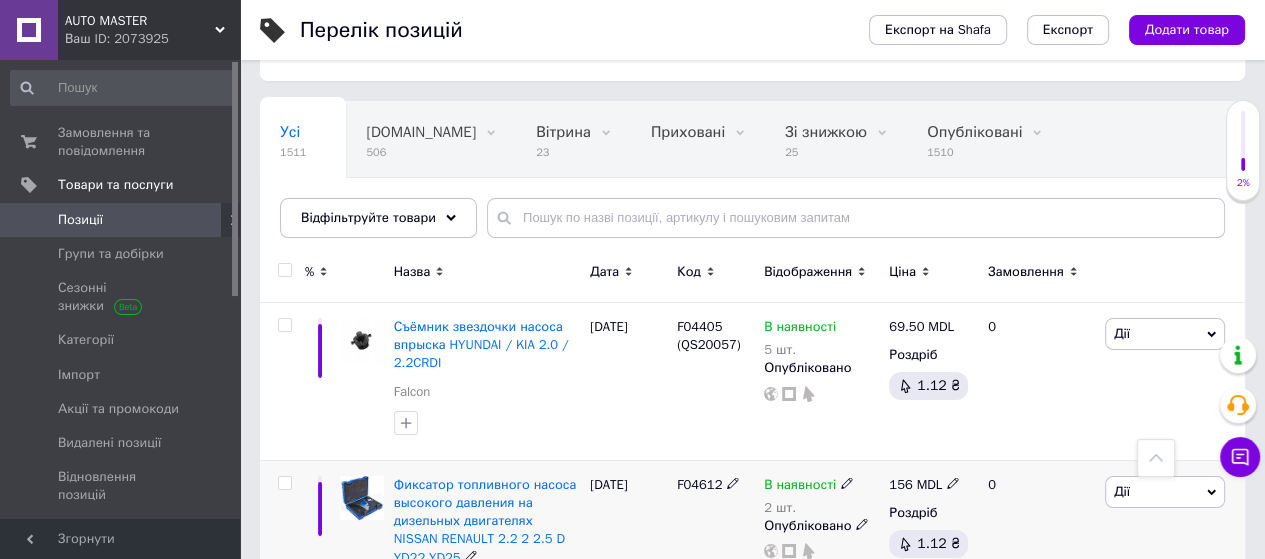 scroll, scrollTop: 0, scrollLeft: 0, axis: both 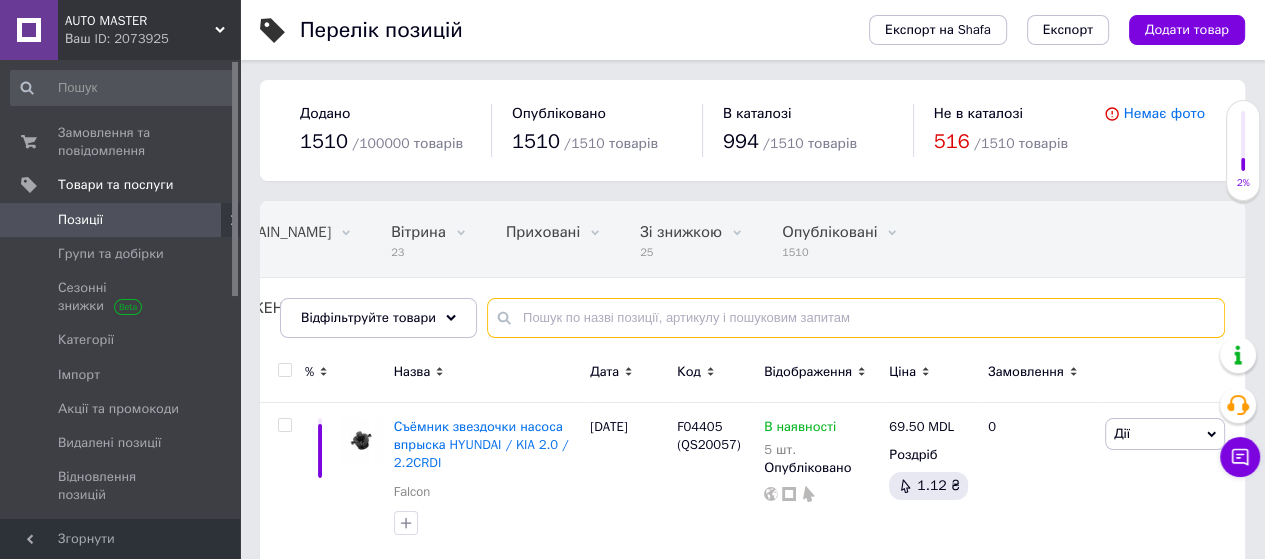 click at bounding box center [856, 318] 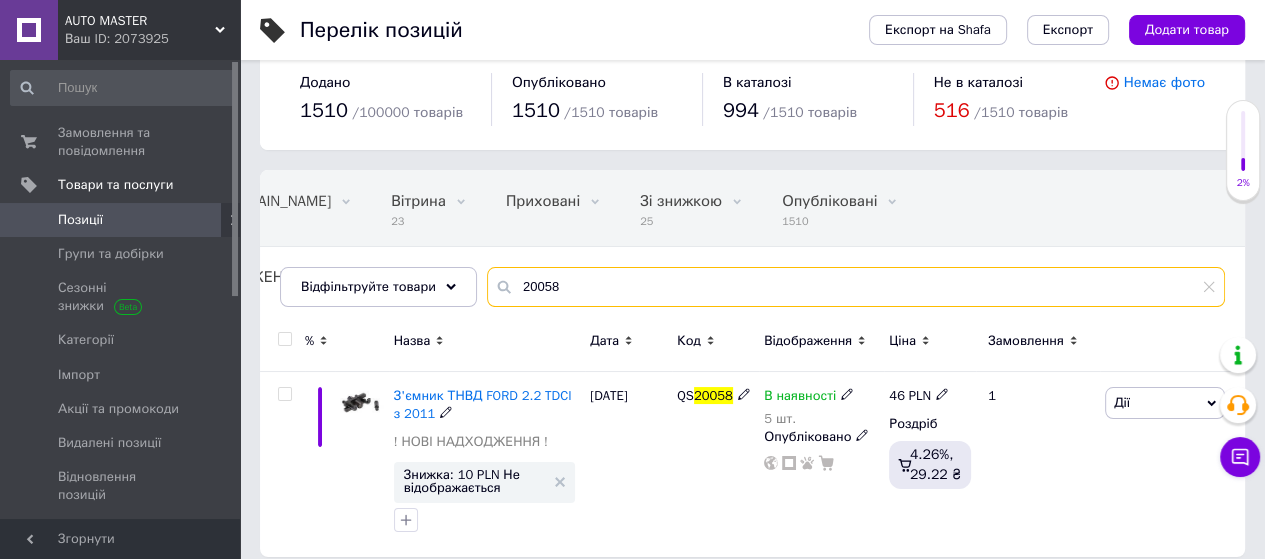 scroll, scrollTop: 47, scrollLeft: 0, axis: vertical 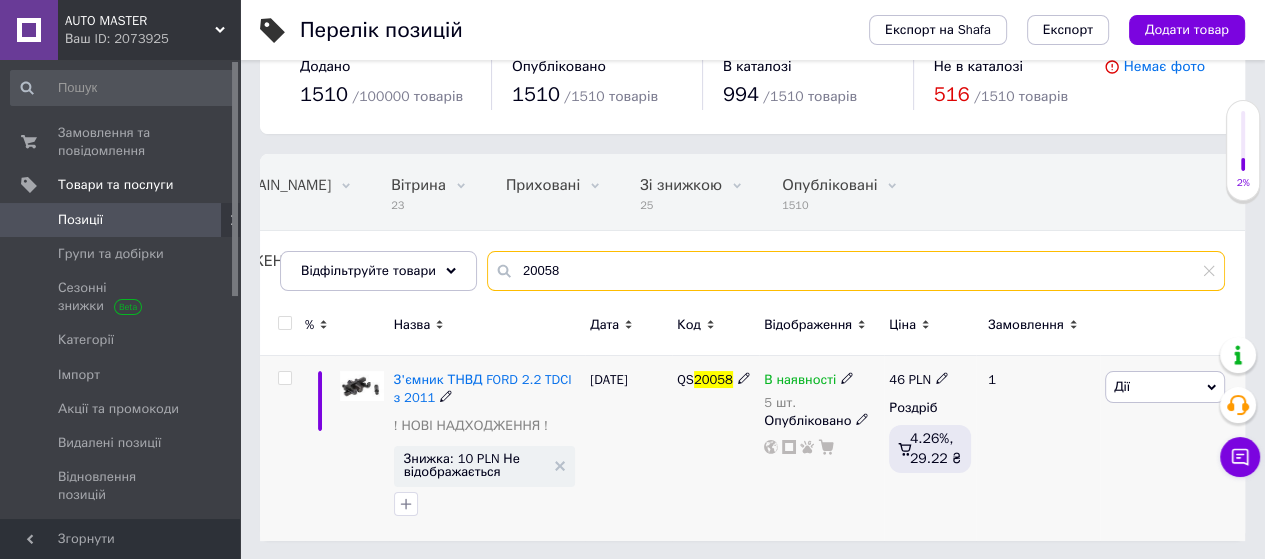 type on "20058" 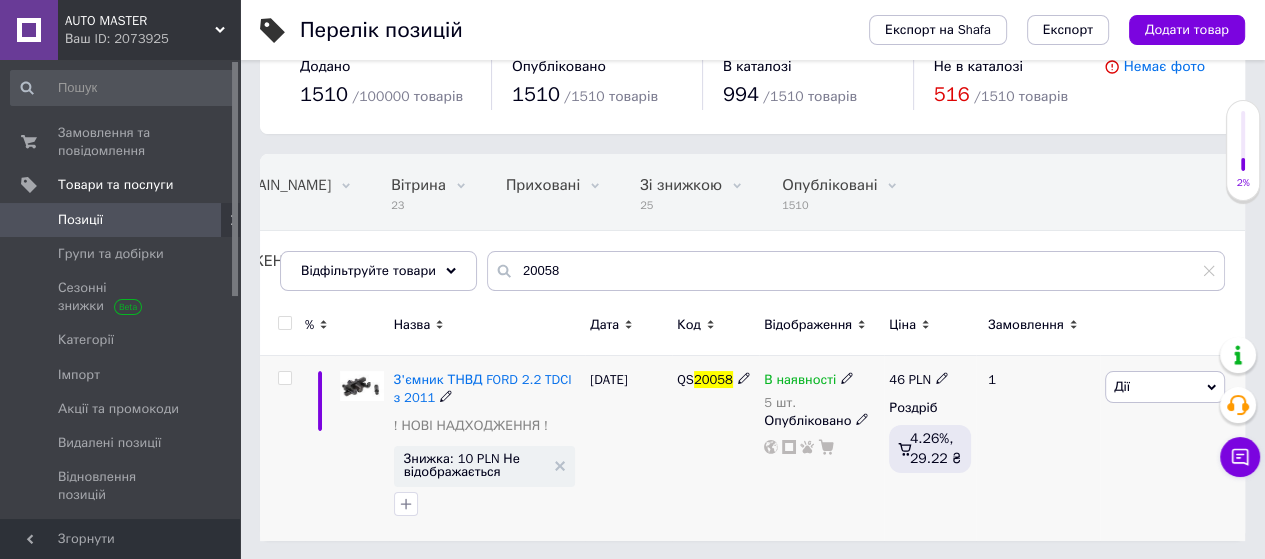click 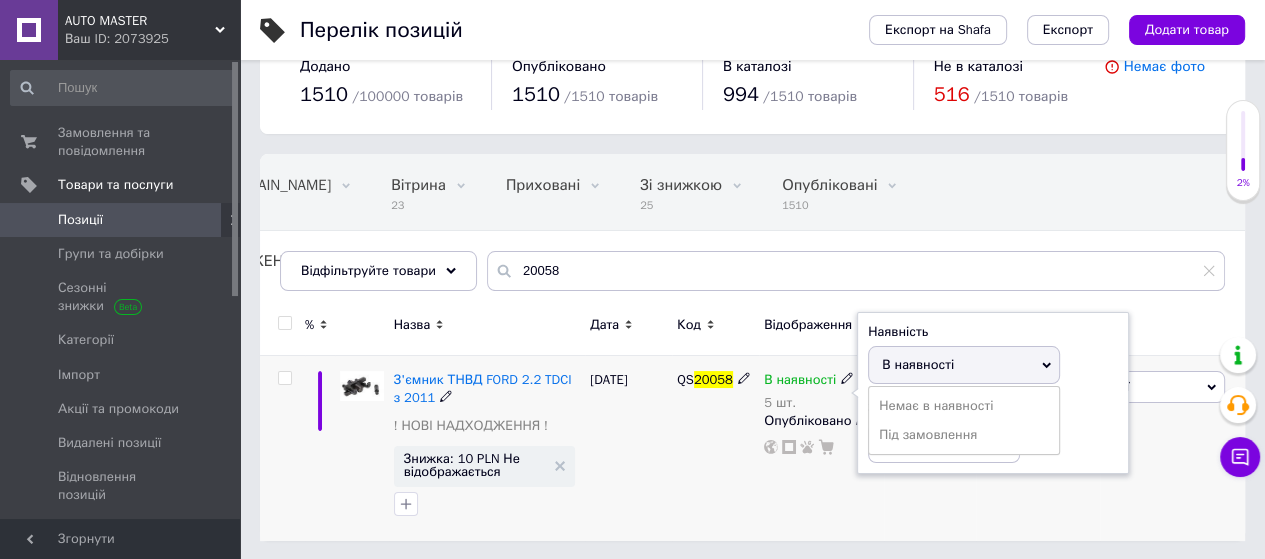 click on "В наявності" at bounding box center (918, 364) 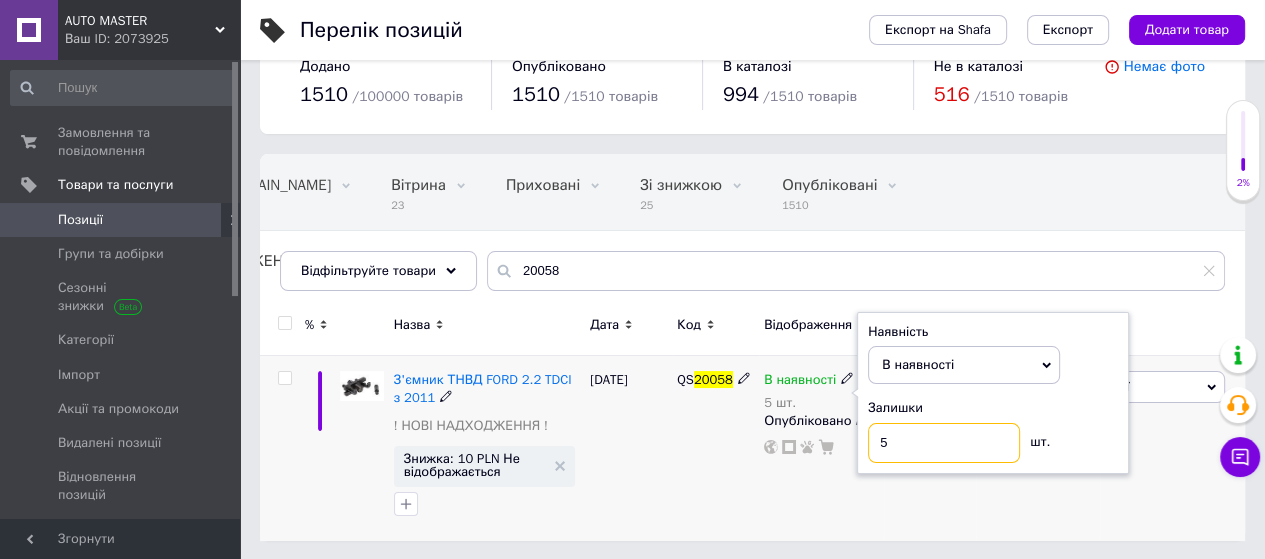 click on "5" at bounding box center [944, 443] 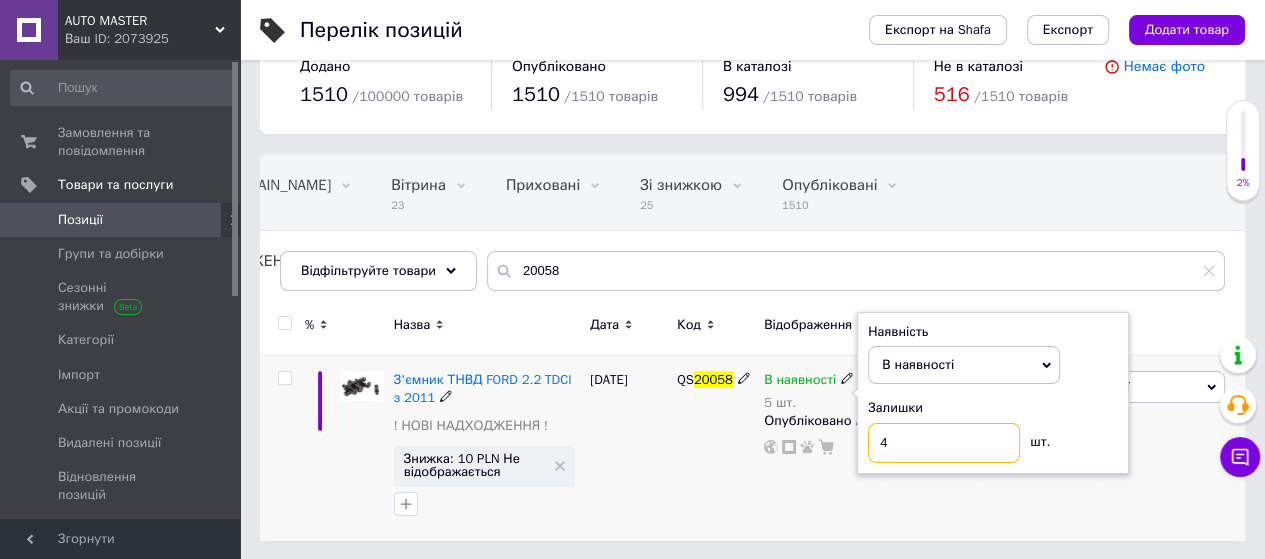 type on "4" 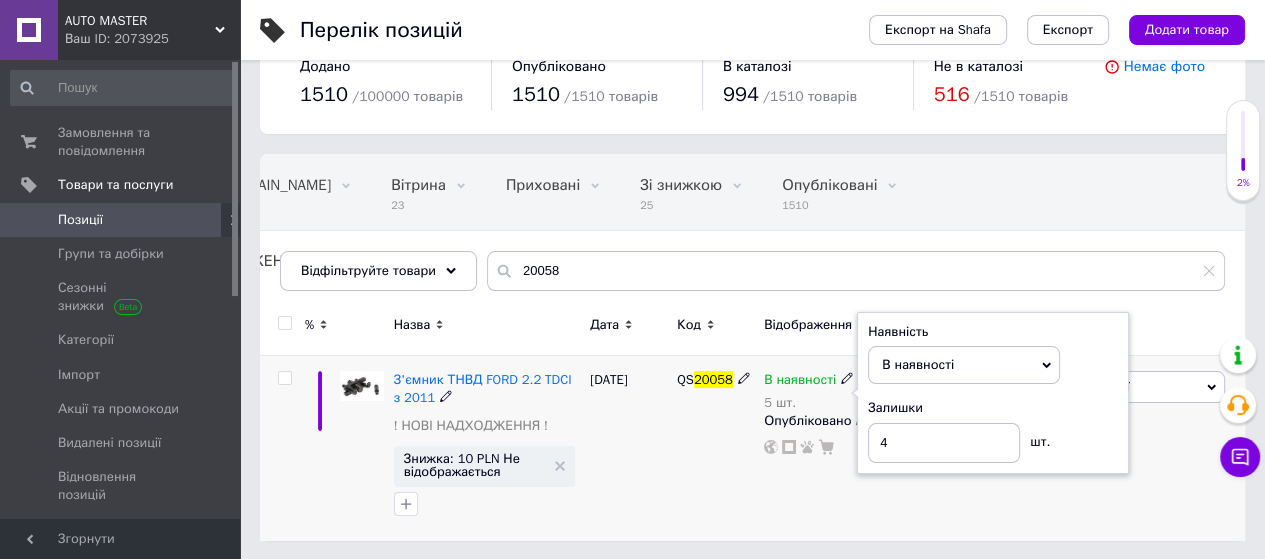 click on "[DATE]" at bounding box center (628, 448) 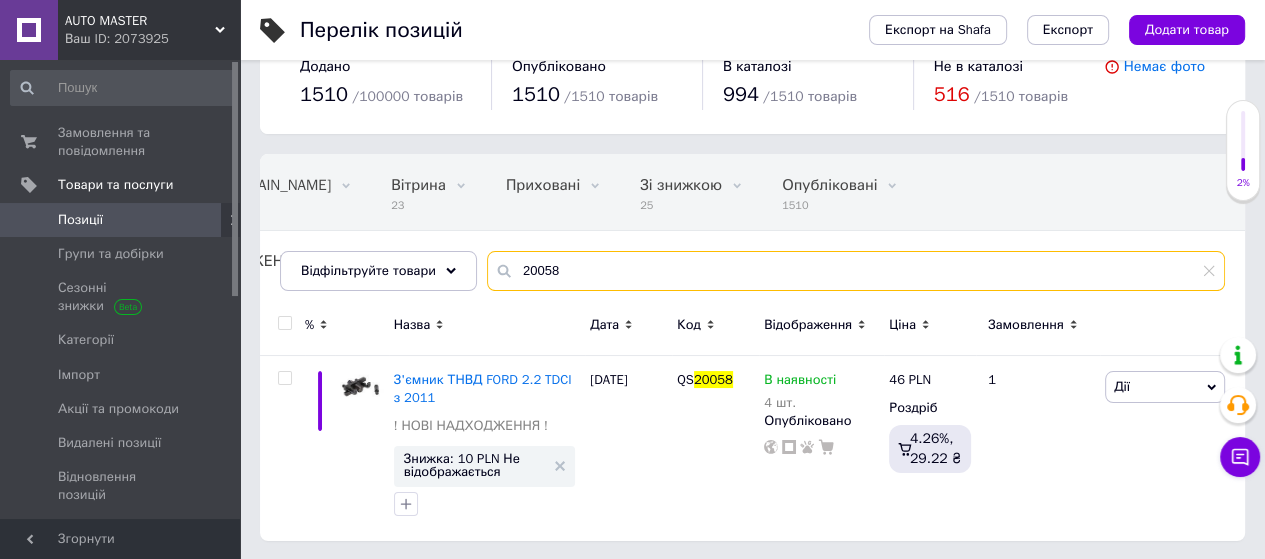 drag, startPoint x: 558, startPoint y: 275, endPoint x: 531, endPoint y: 279, distance: 27.294687 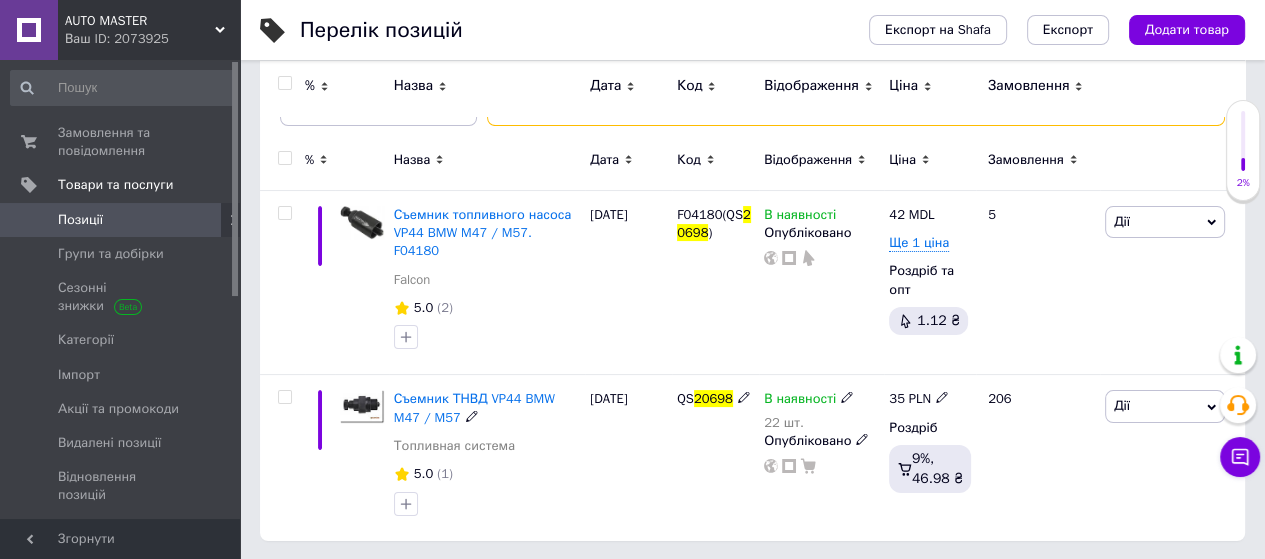 scroll, scrollTop: 196, scrollLeft: 0, axis: vertical 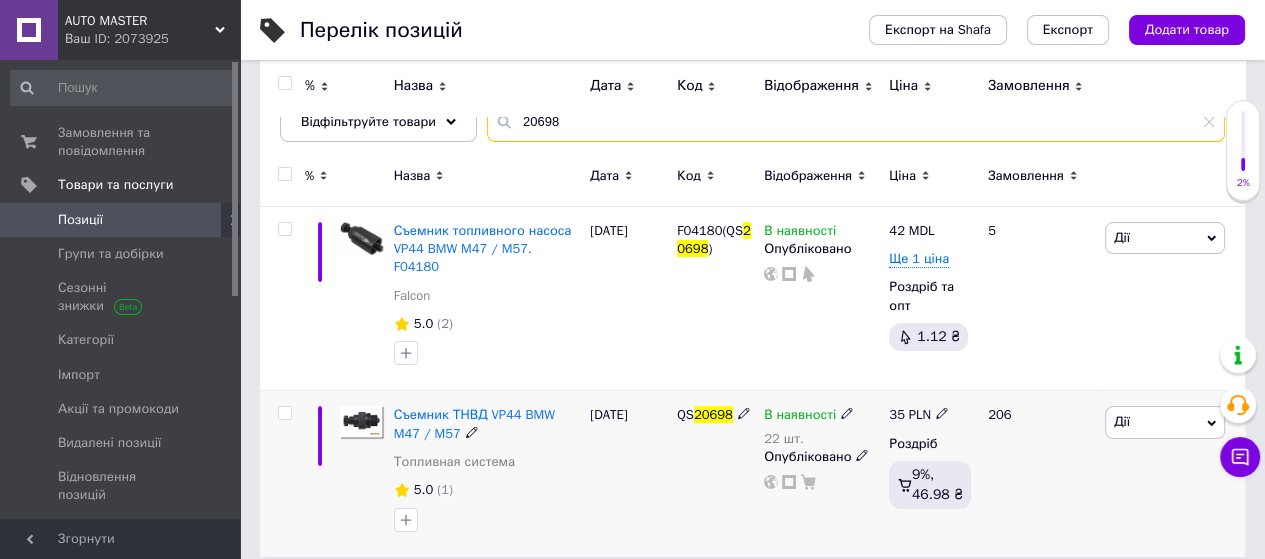 type on "20698" 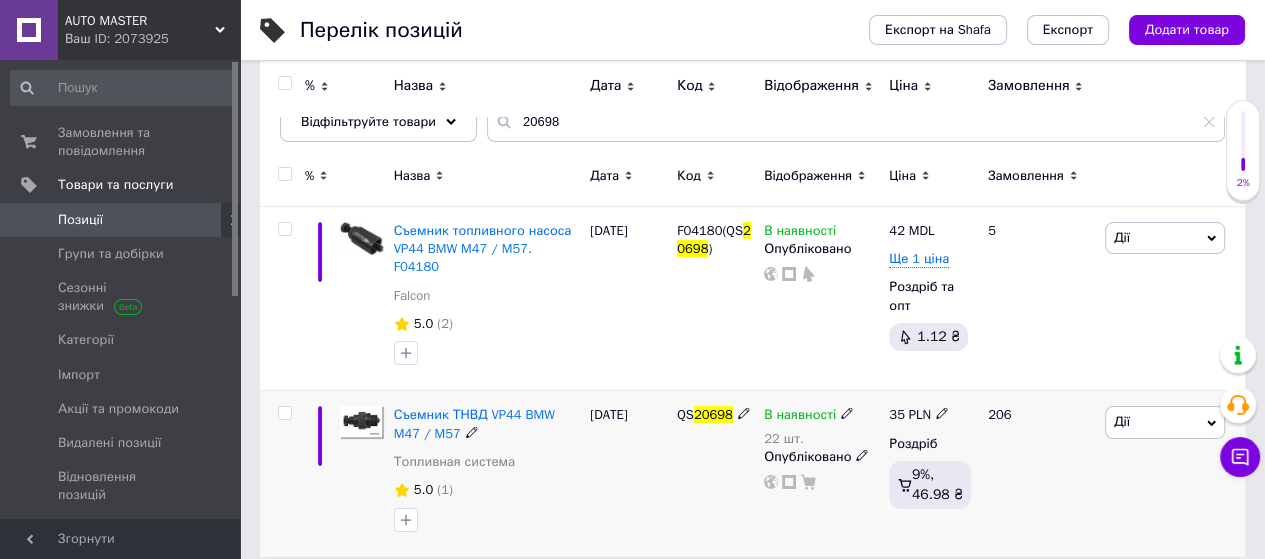 click 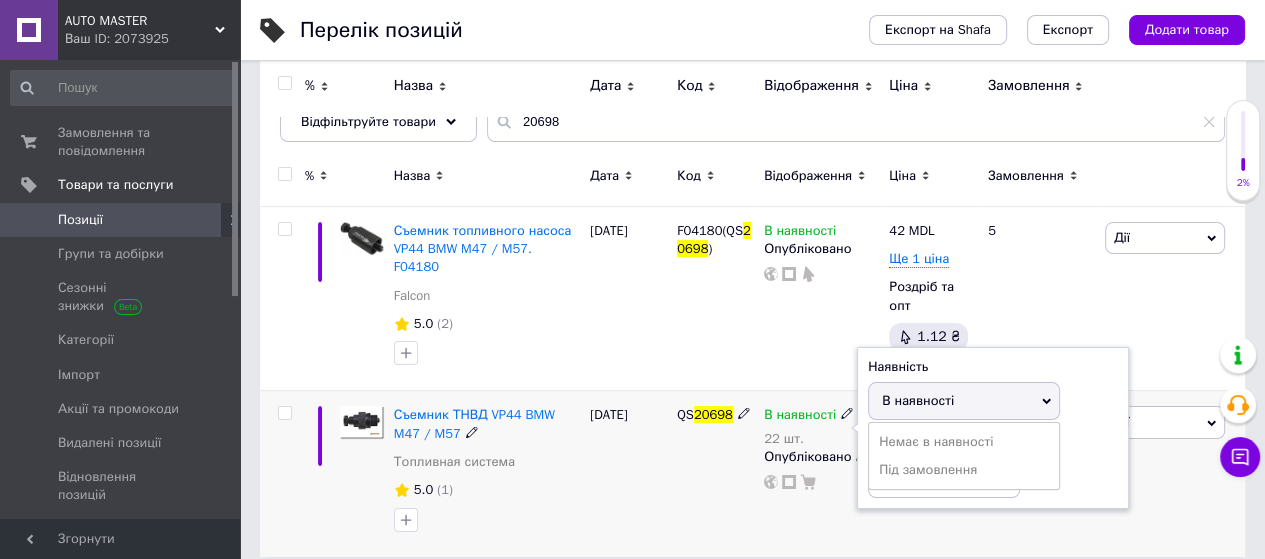 click on "В наявності" at bounding box center [918, 400] 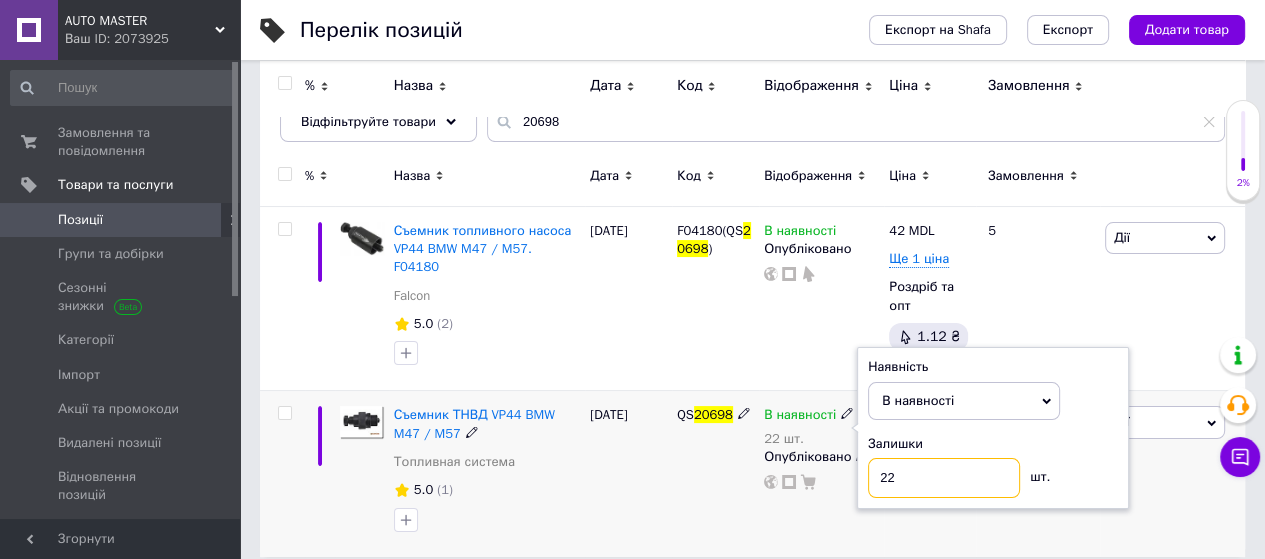 click on "22" at bounding box center [944, 478] 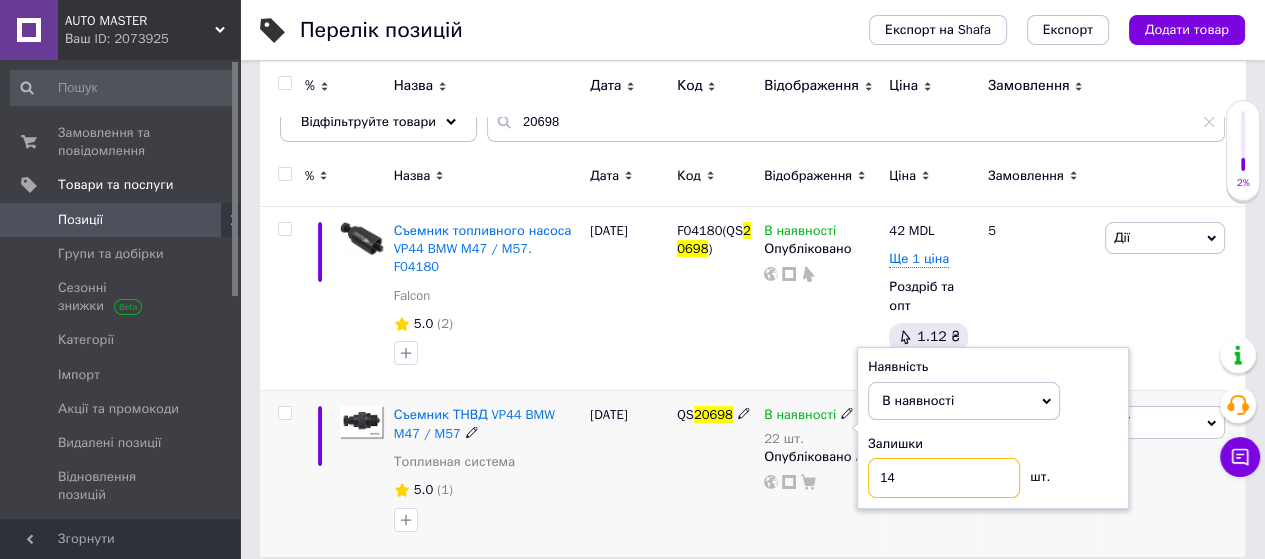 type on "14" 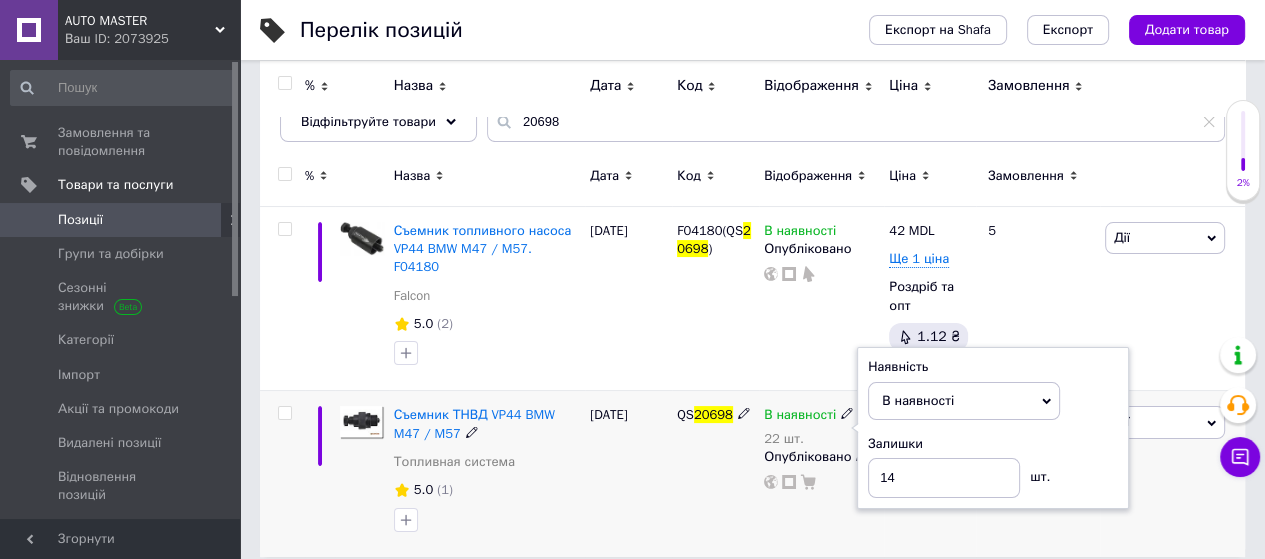 click on "[DATE]" at bounding box center [628, 474] 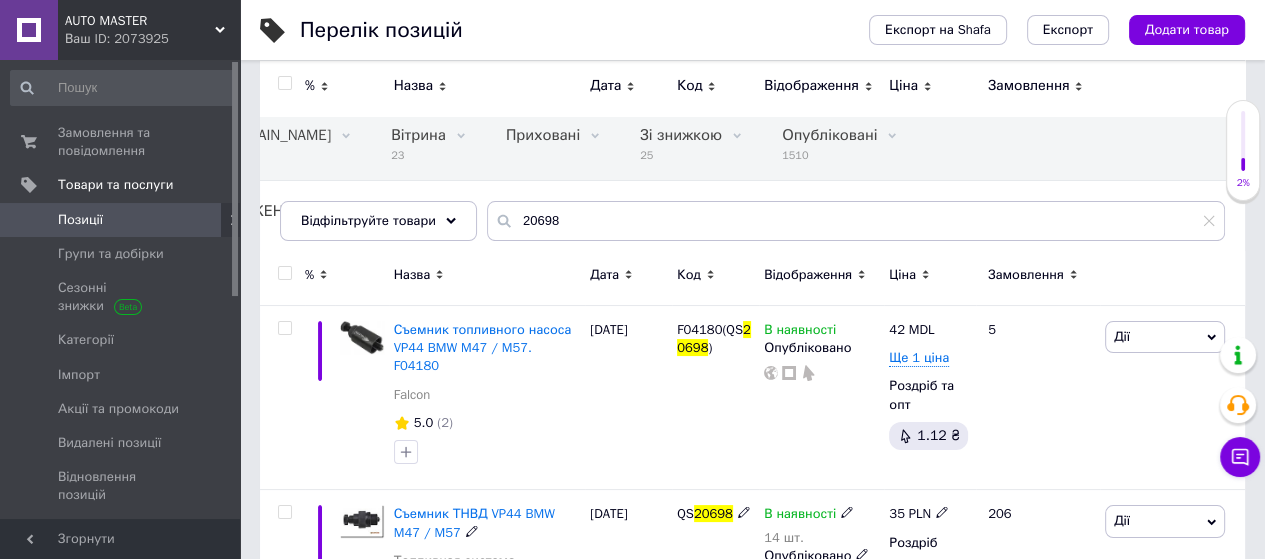 scroll, scrollTop: 0, scrollLeft: 0, axis: both 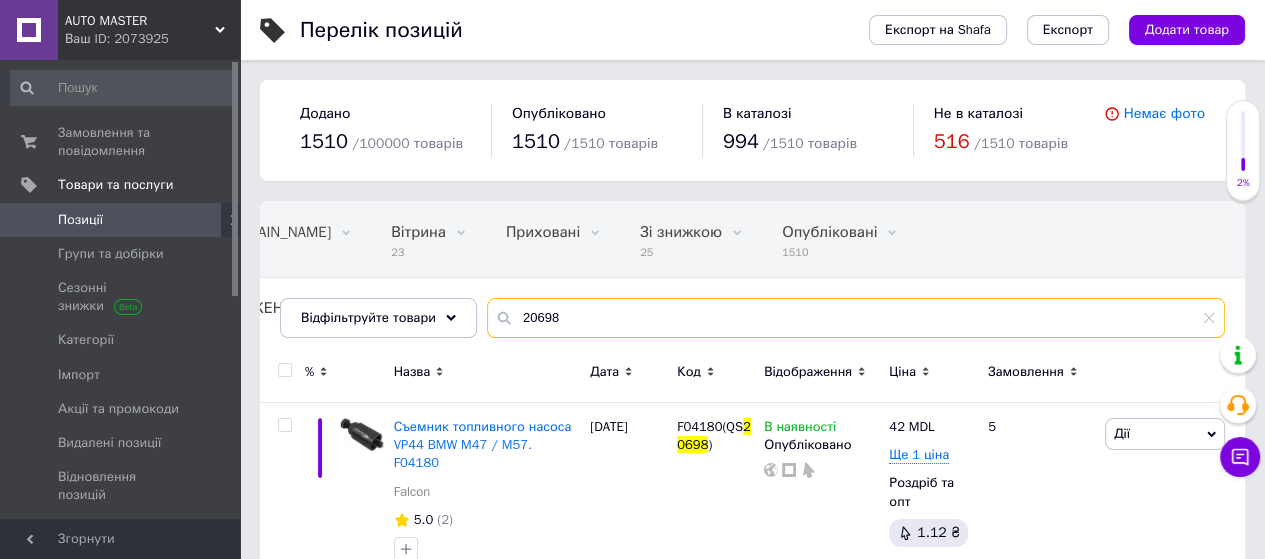 drag, startPoint x: 556, startPoint y: 319, endPoint x: 510, endPoint y: 324, distance: 46.270943 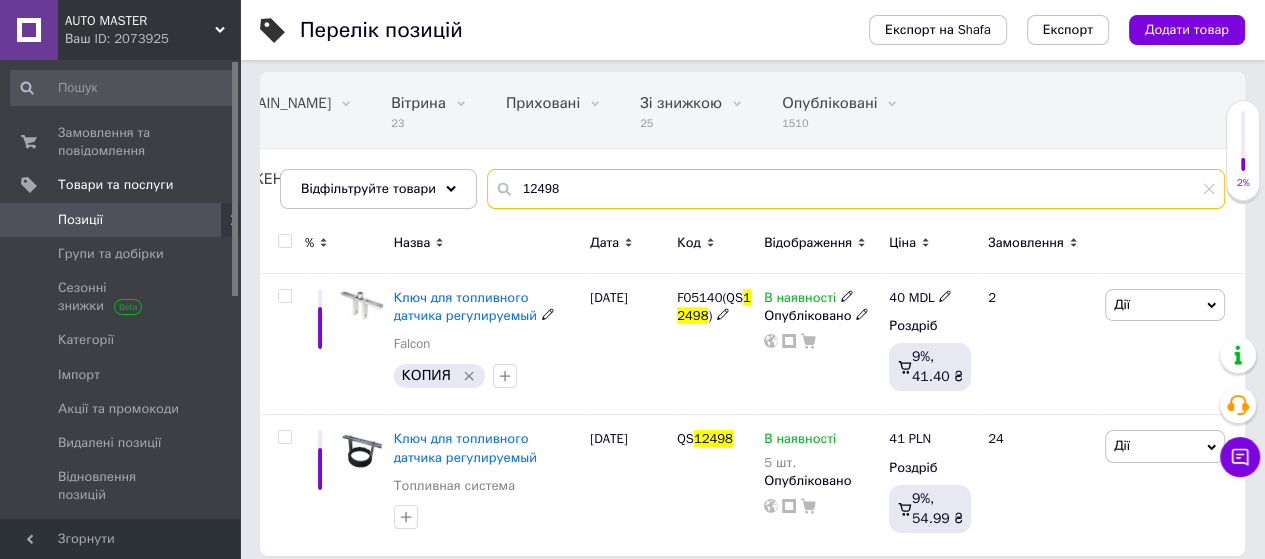 scroll, scrollTop: 144, scrollLeft: 0, axis: vertical 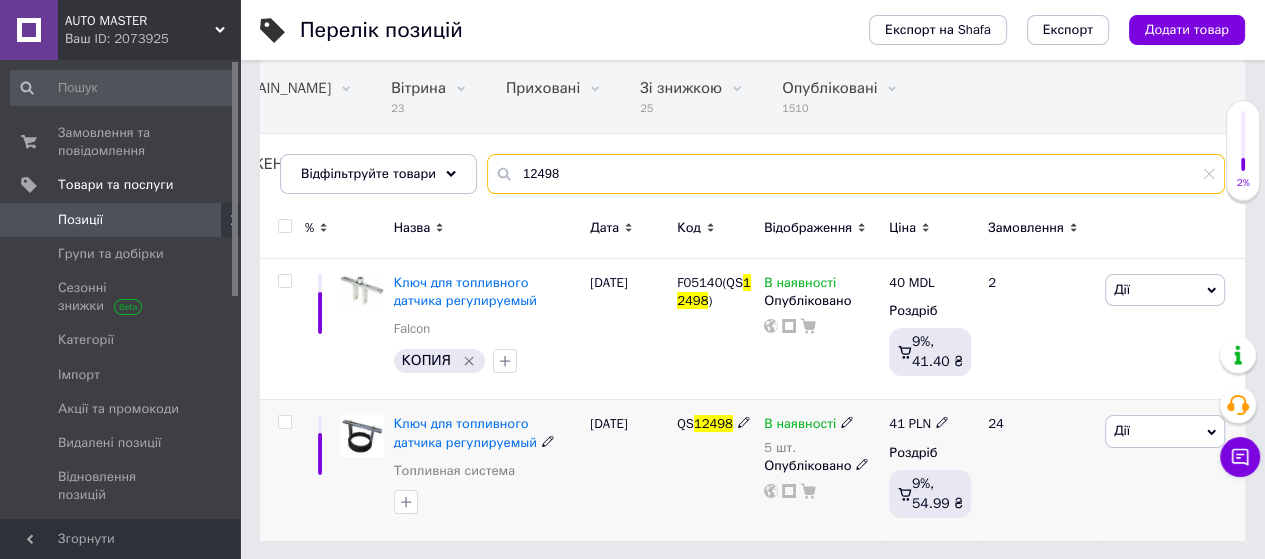 type on "12498" 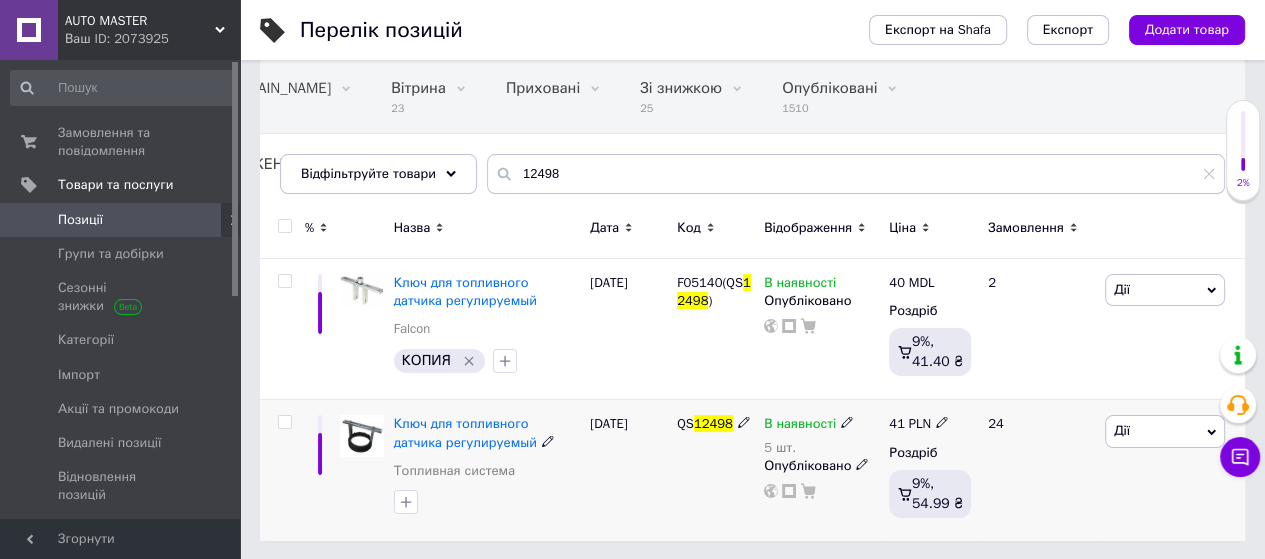 click 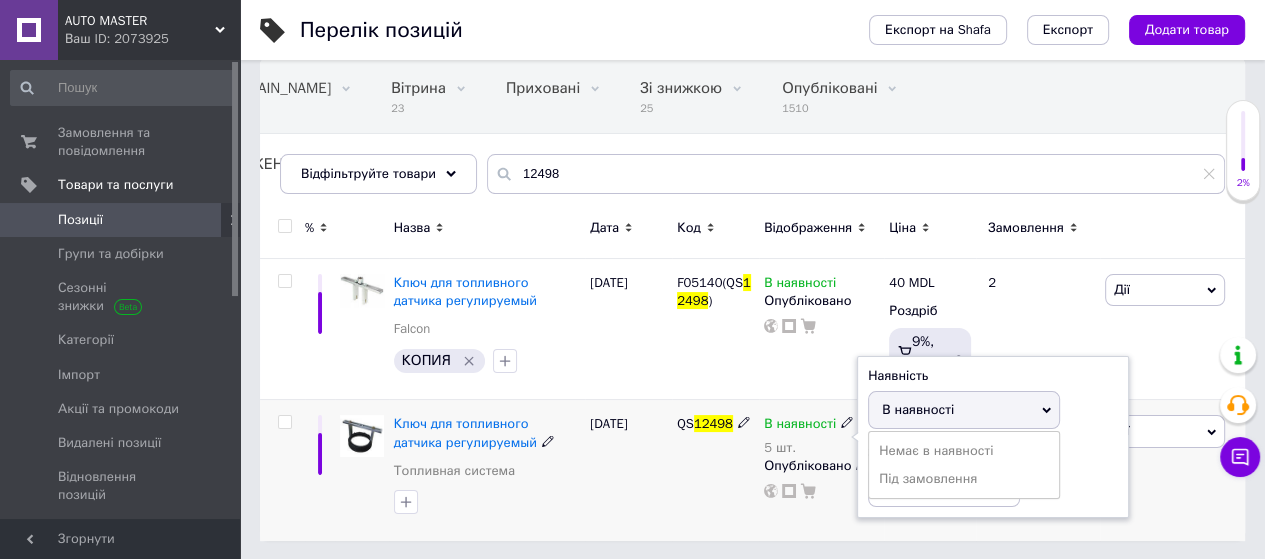click on "В наявності" at bounding box center (918, 409) 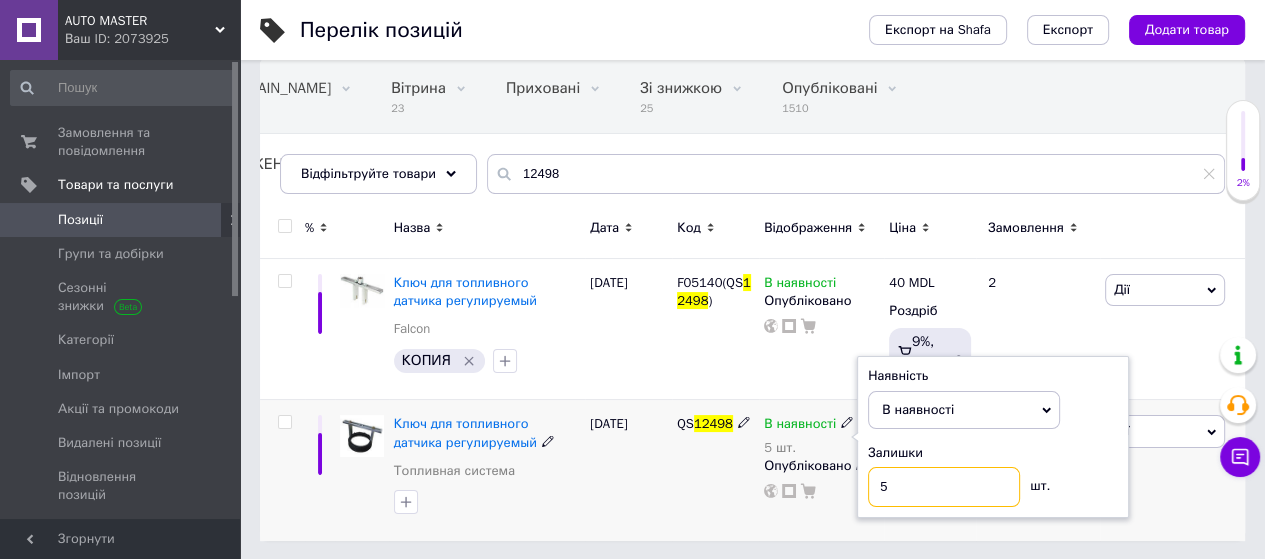 click on "5" at bounding box center [944, 487] 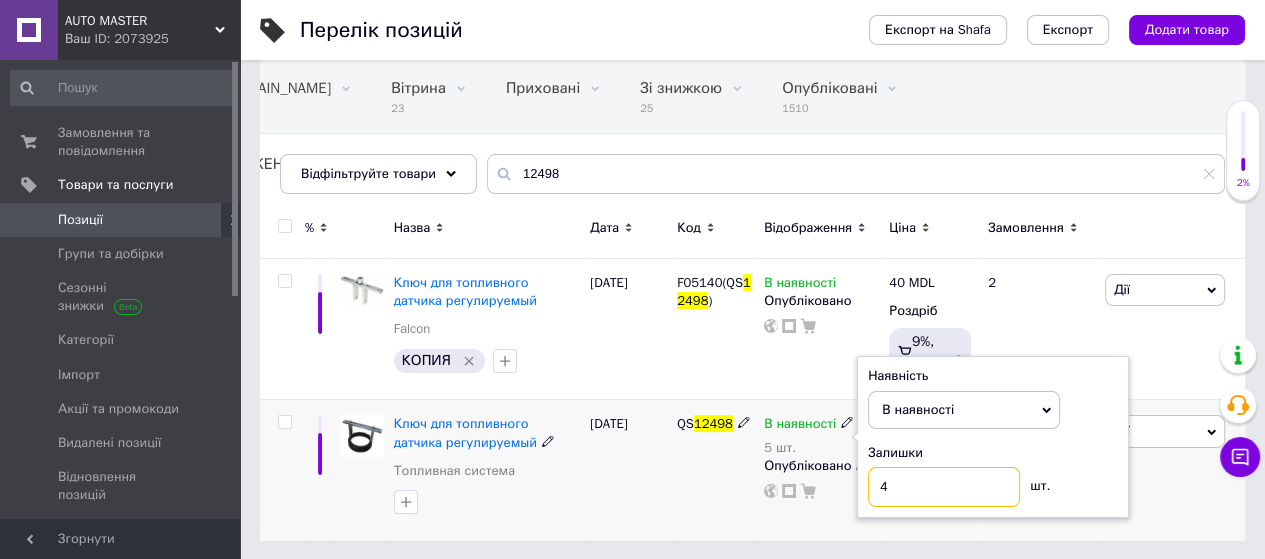 type on "4" 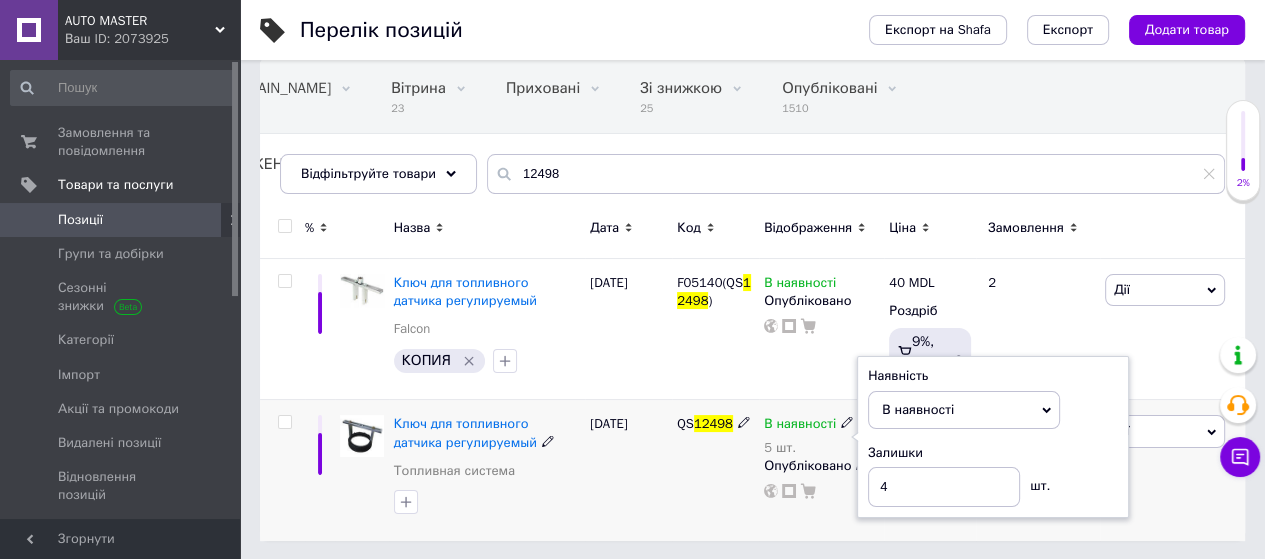 click on "[DATE]" at bounding box center (628, 470) 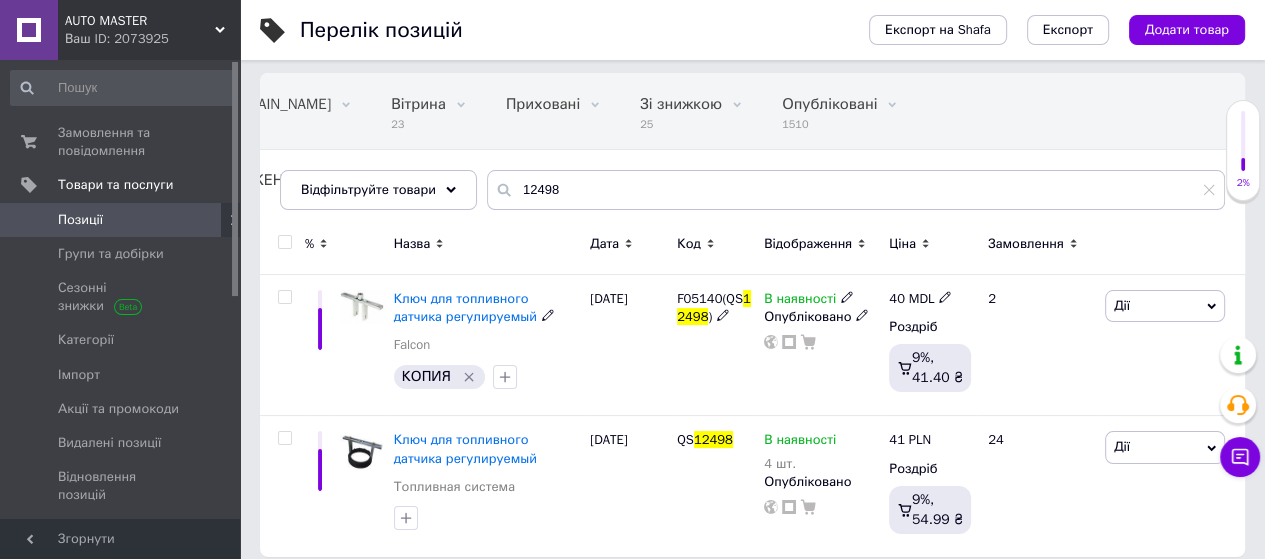 scroll, scrollTop: 144, scrollLeft: 0, axis: vertical 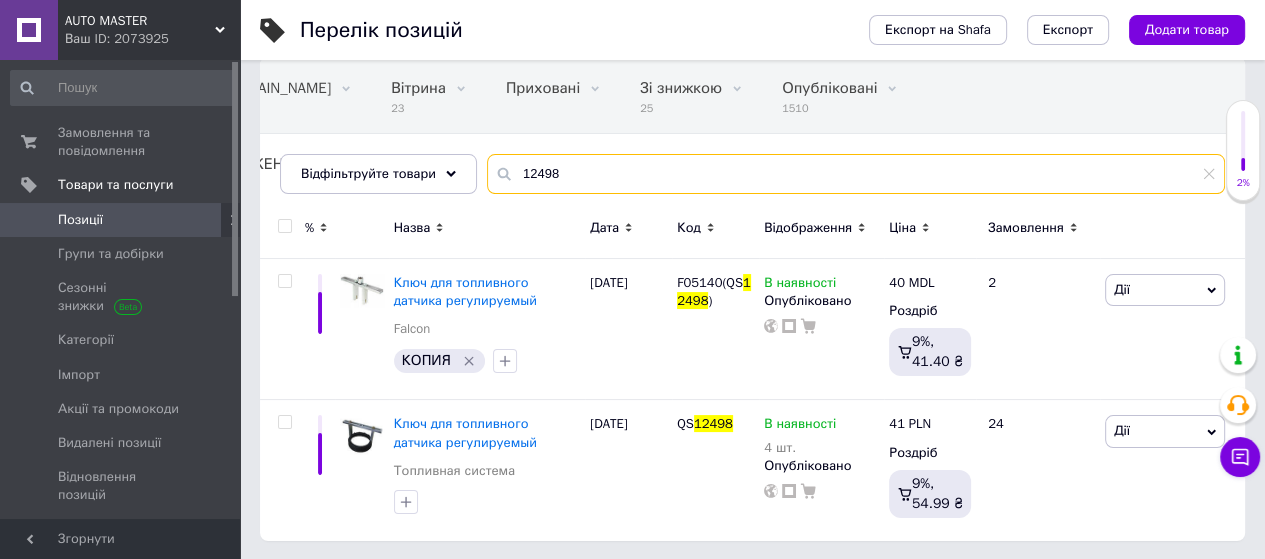 drag, startPoint x: 582, startPoint y: 160, endPoint x: 505, endPoint y: 172, distance: 77.92946 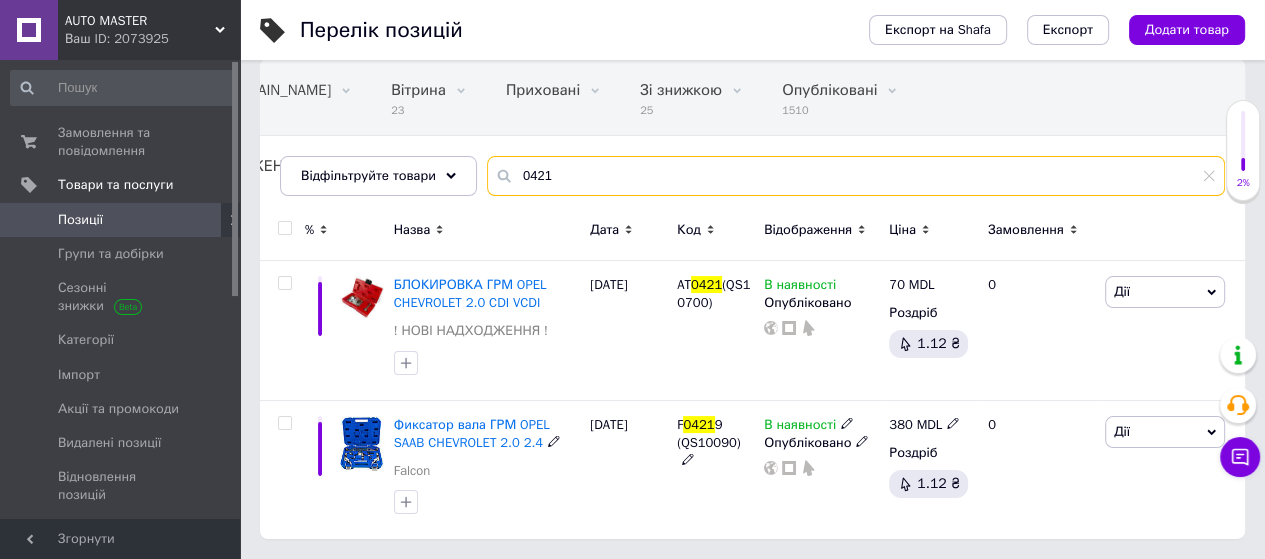scroll, scrollTop: 140, scrollLeft: 0, axis: vertical 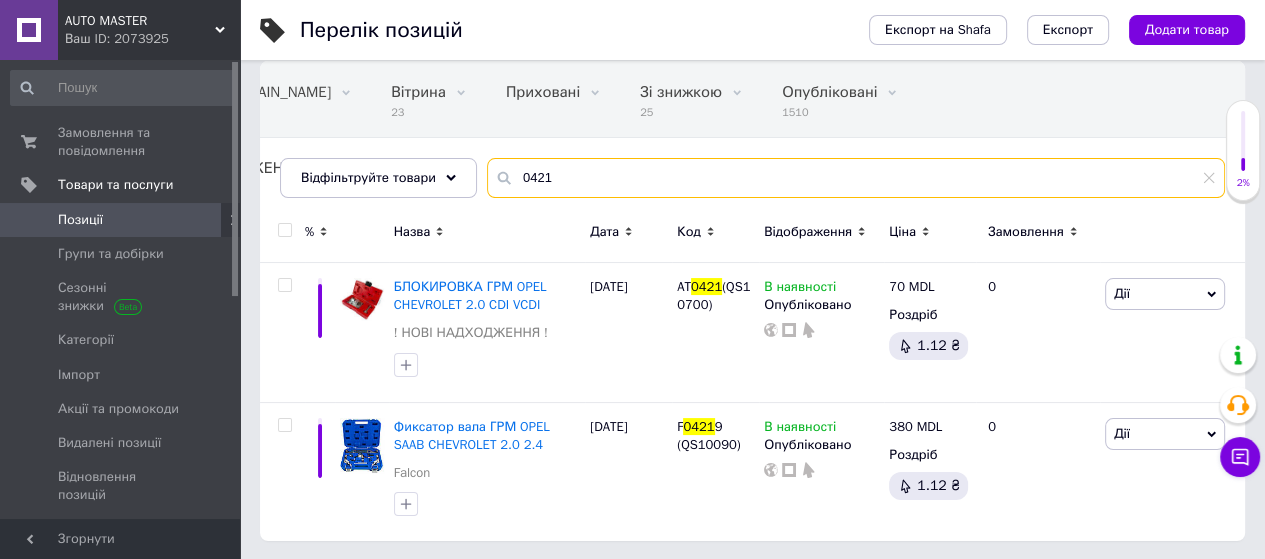 drag, startPoint x: 552, startPoint y: 183, endPoint x: 516, endPoint y: 188, distance: 36.345562 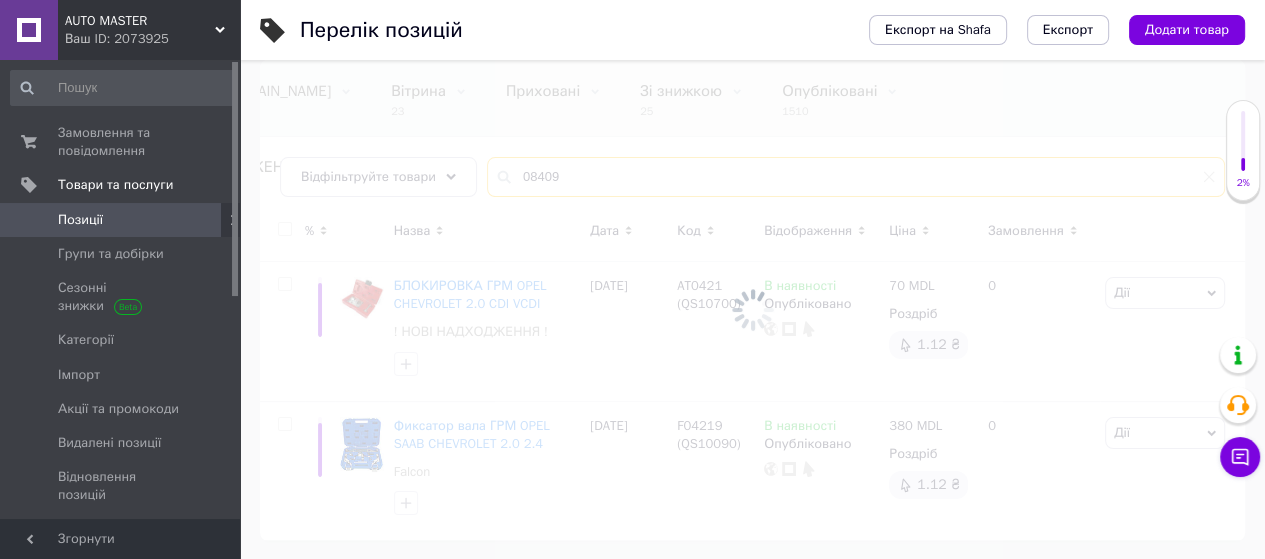 scroll, scrollTop: 47, scrollLeft: 0, axis: vertical 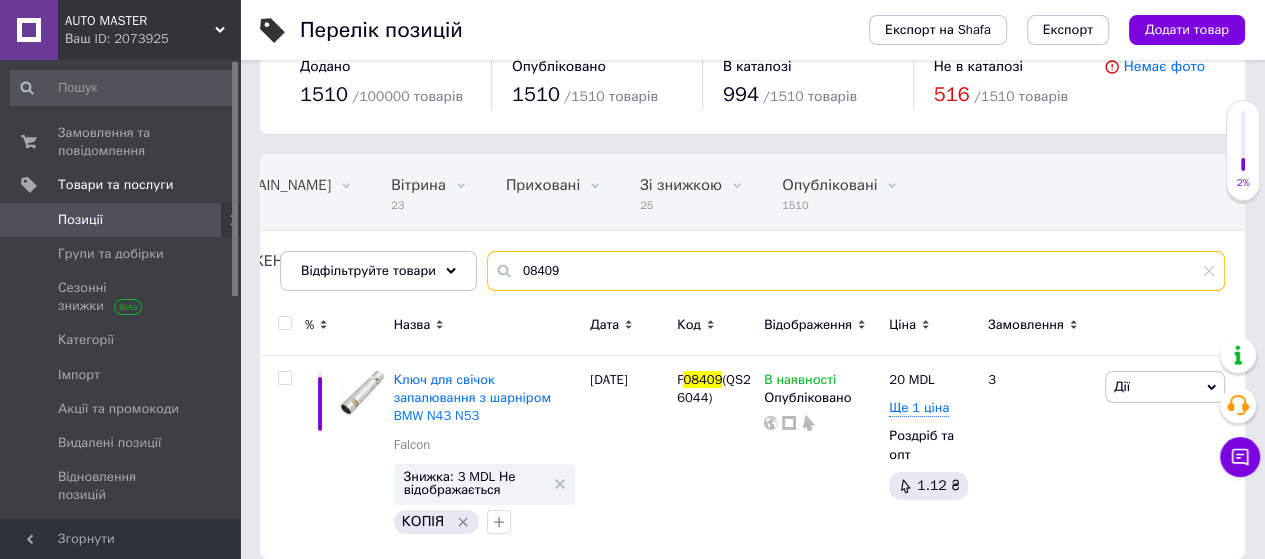 drag, startPoint x: 568, startPoint y: 274, endPoint x: 508, endPoint y: 279, distance: 60.207973 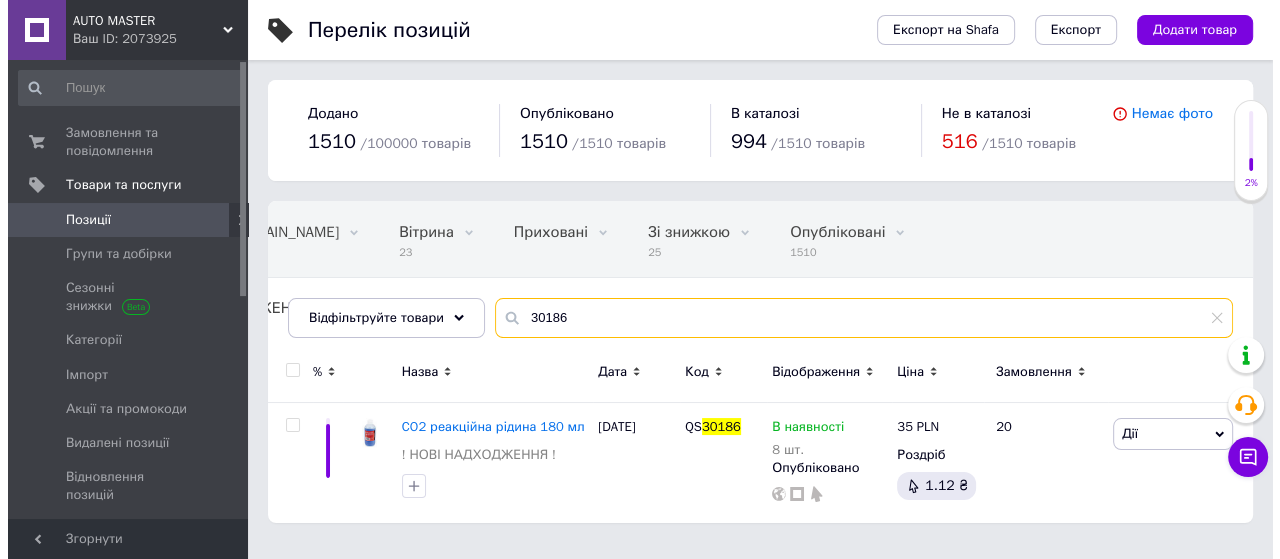 scroll, scrollTop: 0, scrollLeft: 0, axis: both 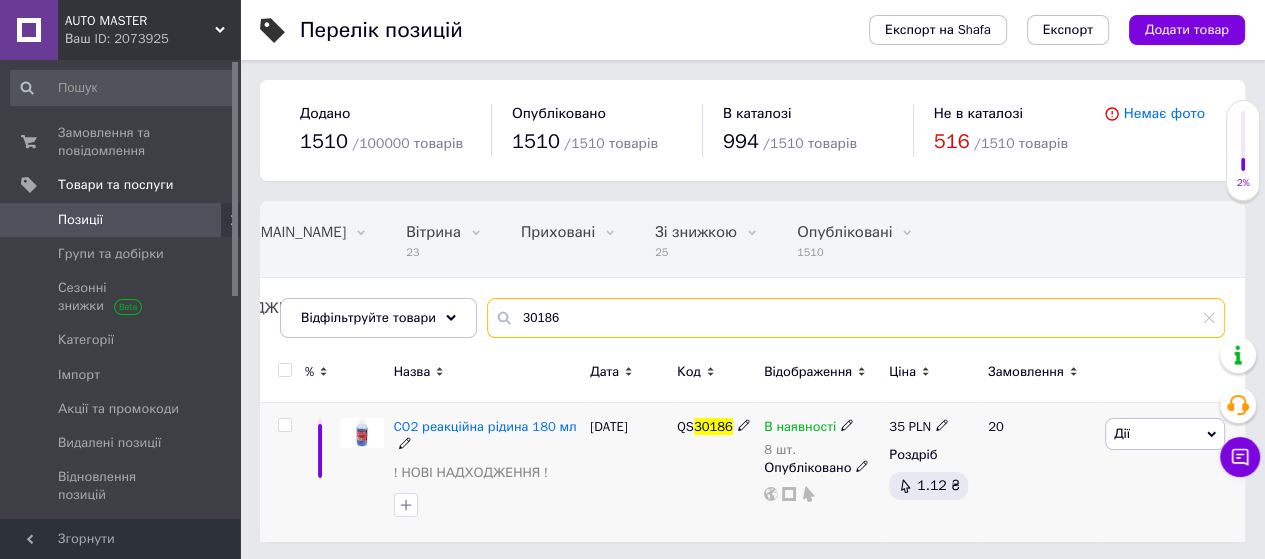 type on "30186" 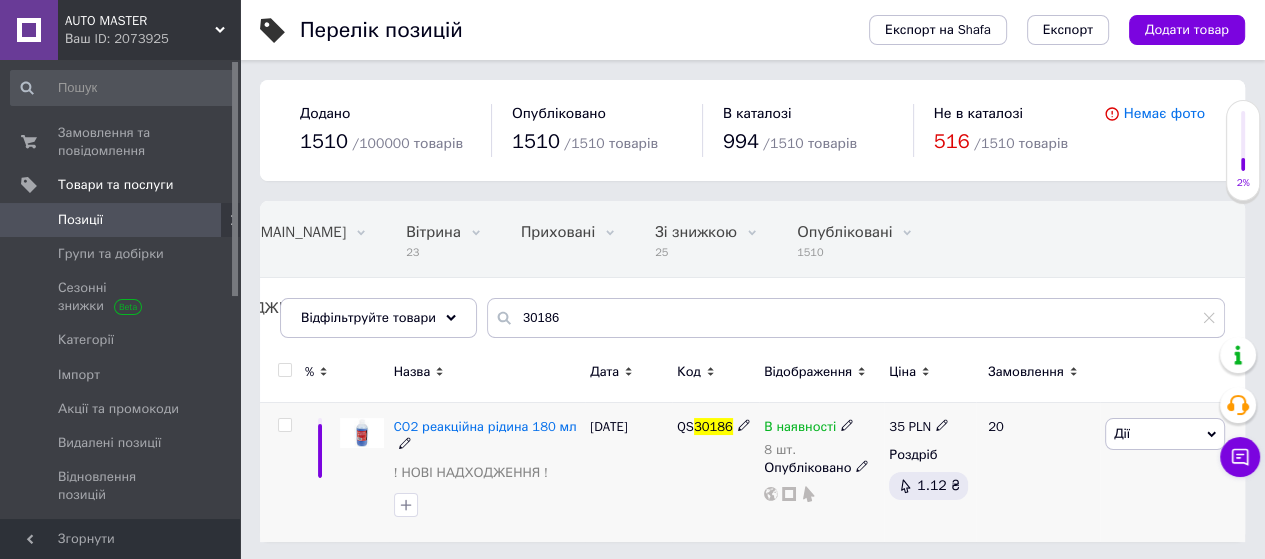 click 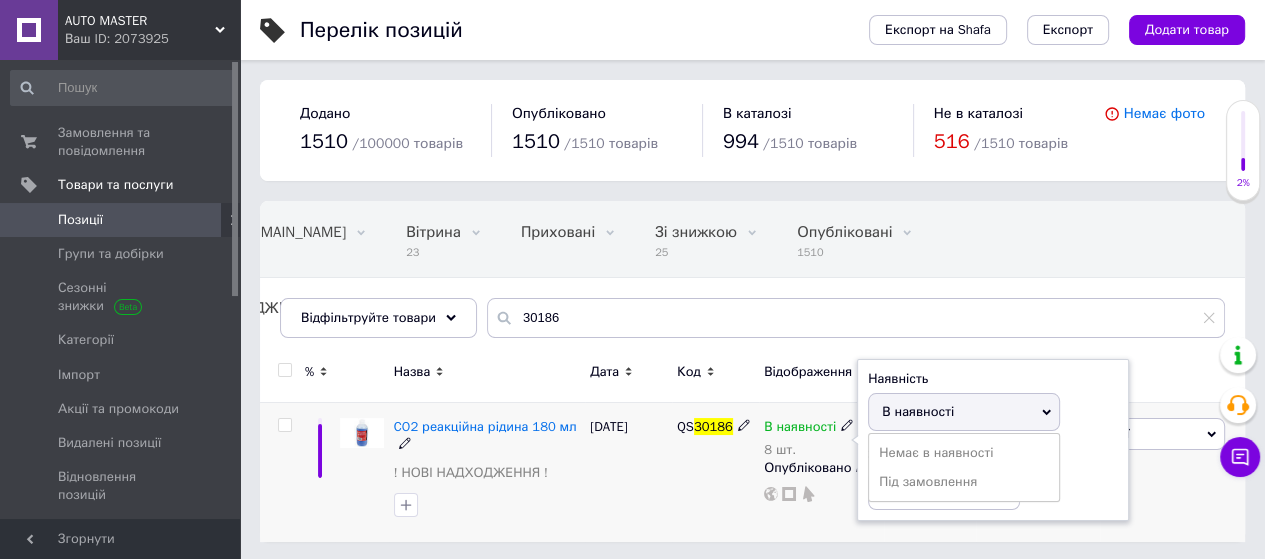 click on "В наявності" at bounding box center [918, 411] 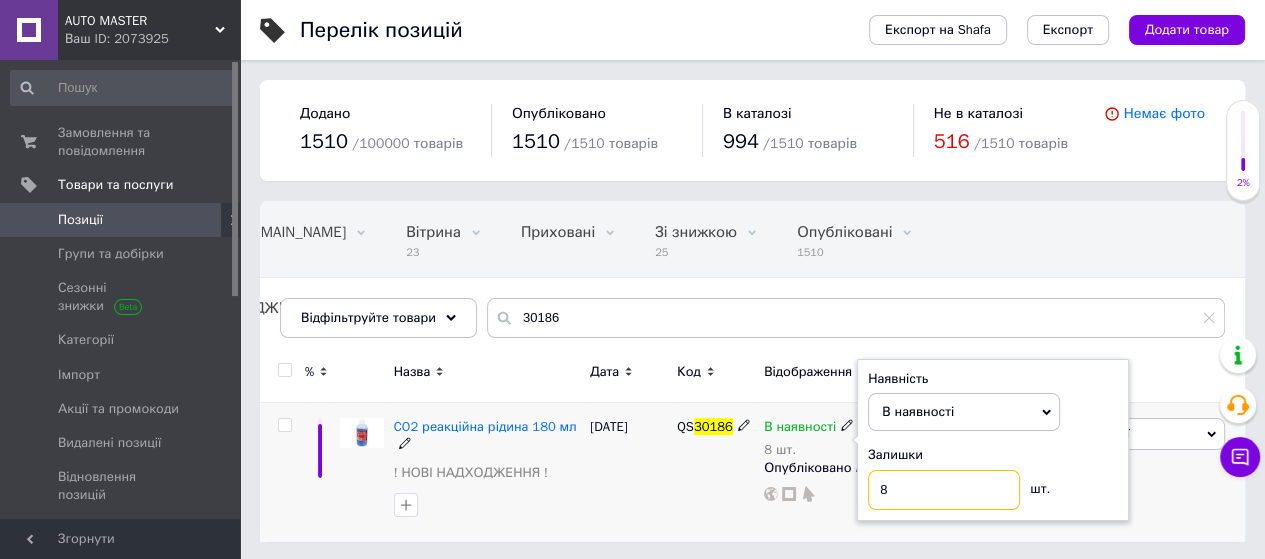 click on "8" at bounding box center [944, 490] 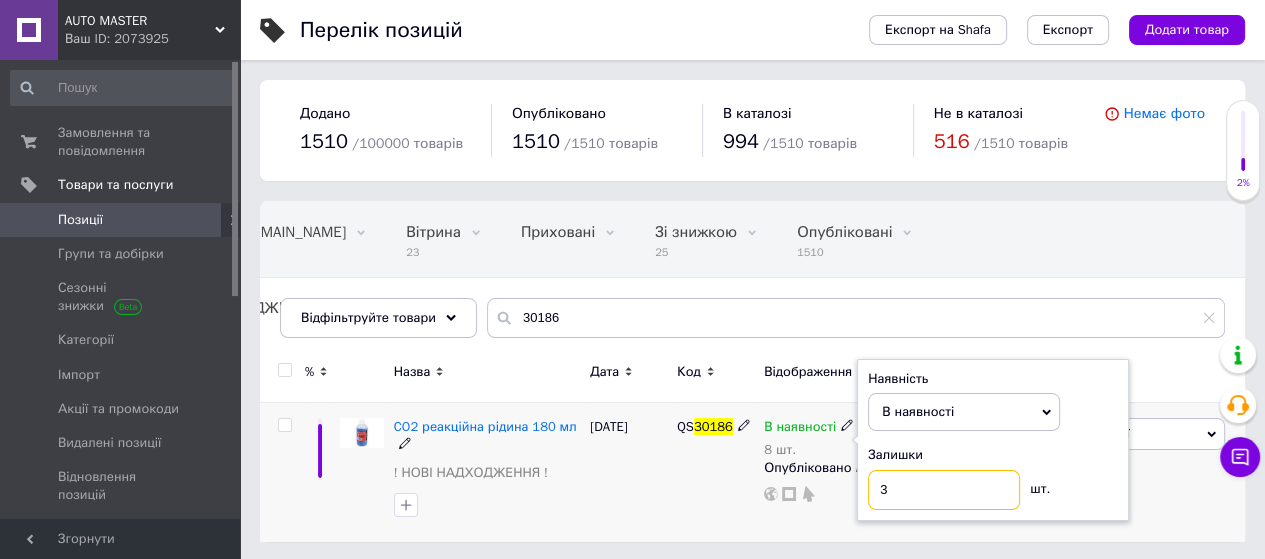 type on "3" 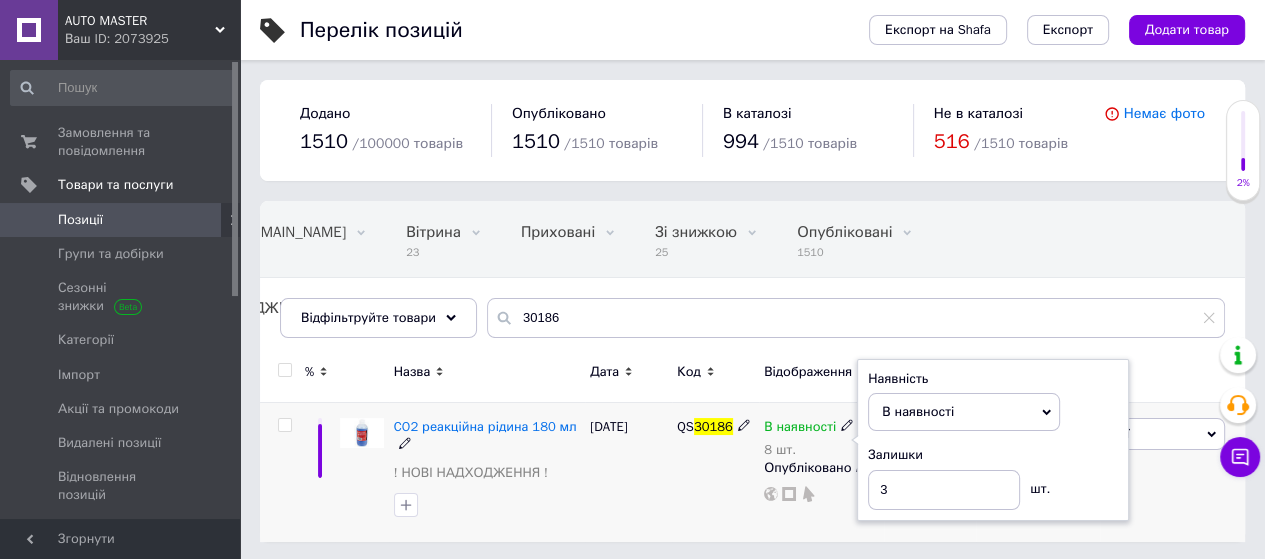 click on "QS 30186" at bounding box center [715, 472] 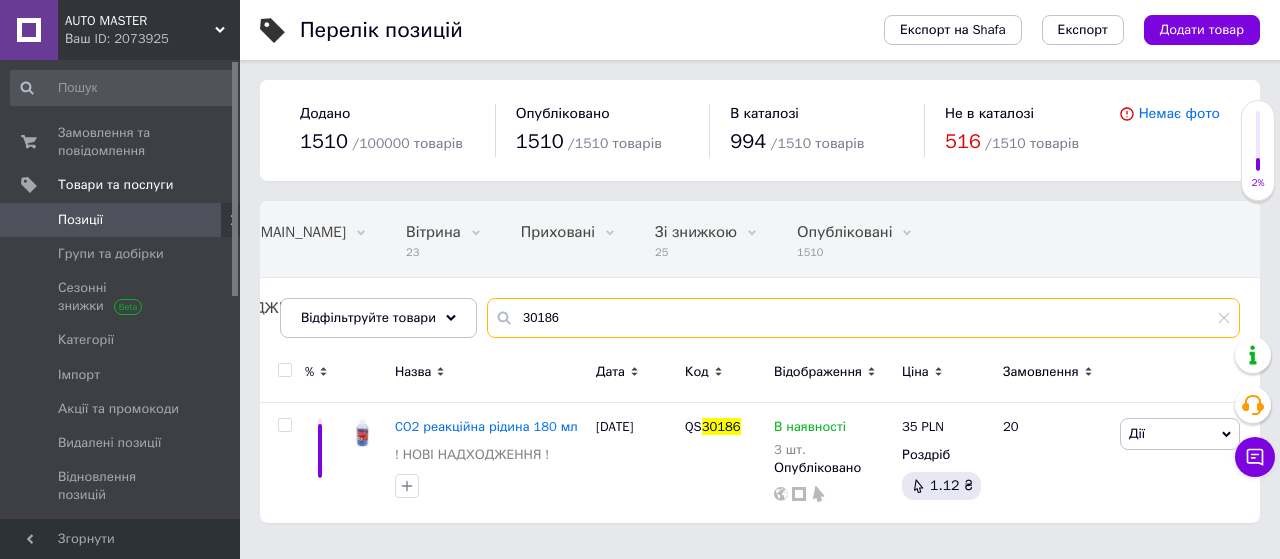 drag, startPoint x: 576, startPoint y: 318, endPoint x: 505, endPoint y: 329, distance: 71.84706 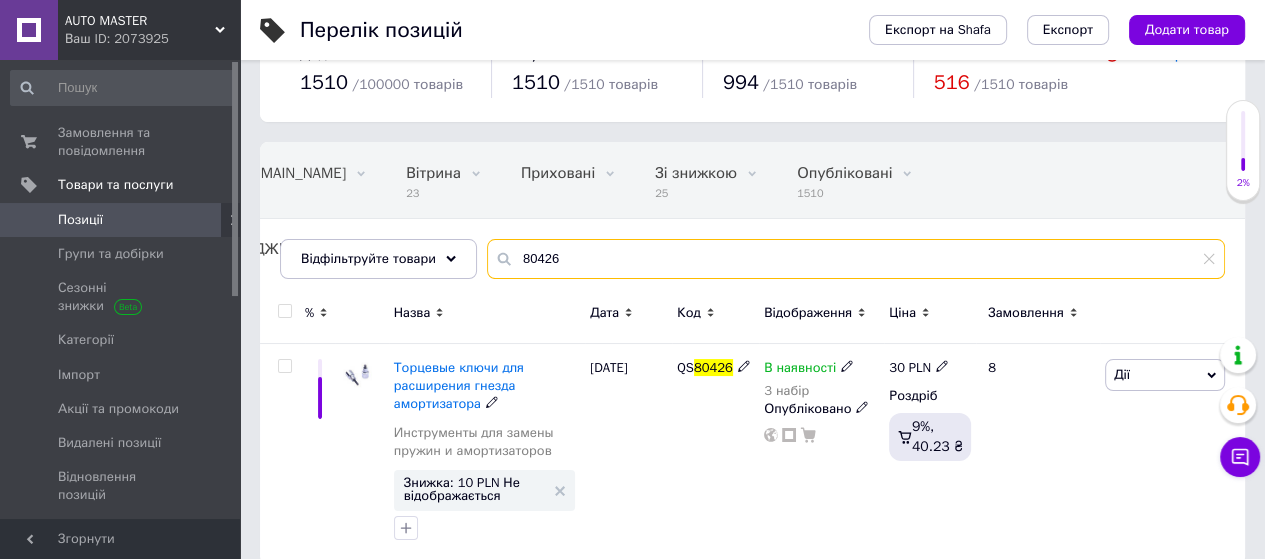 scroll, scrollTop: 84, scrollLeft: 0, axis: vertical 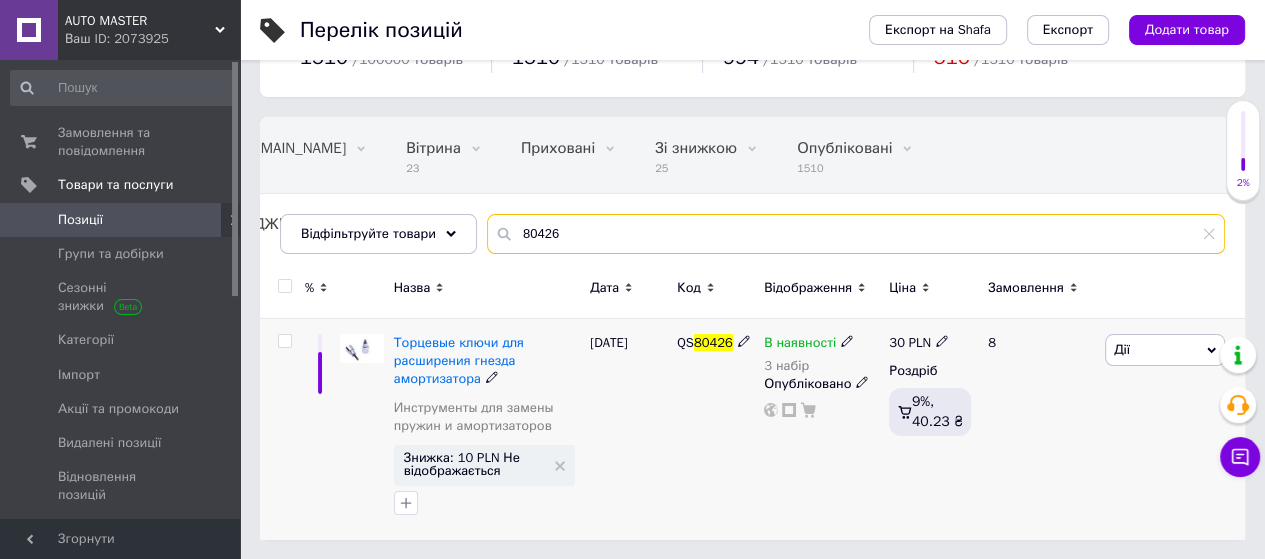 type on "80426" 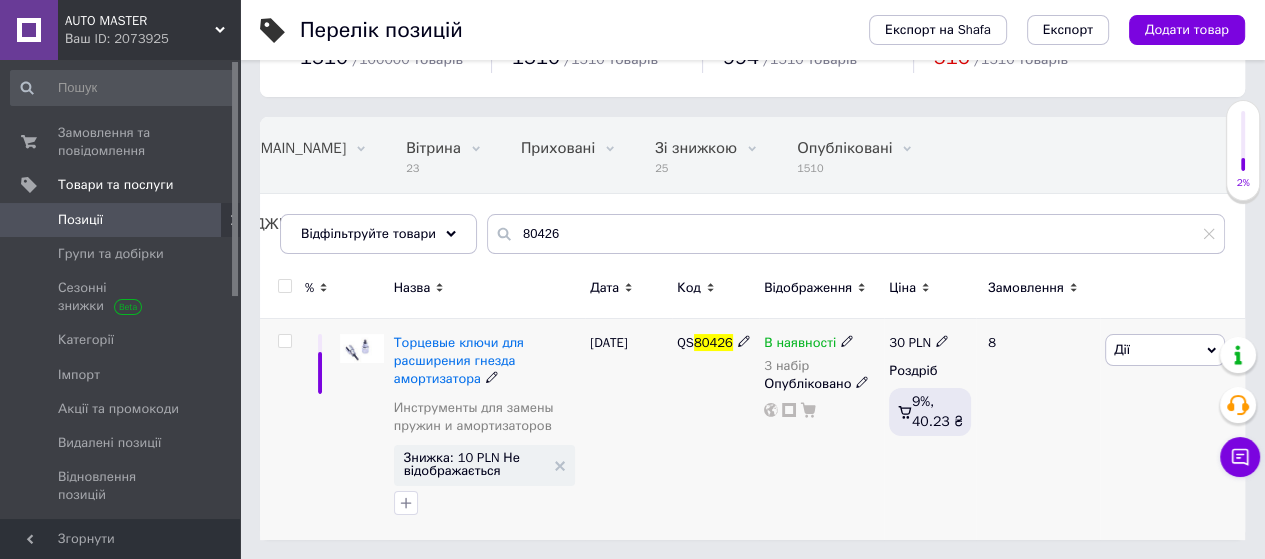 click 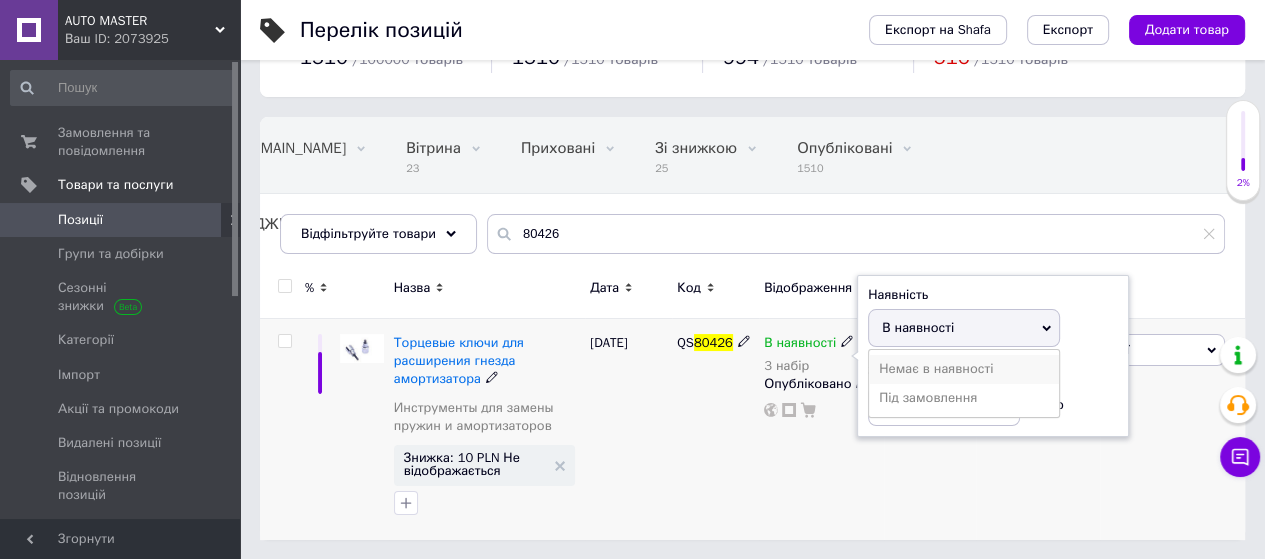 click on "Немає в наявності" at bounding box center (964, 369) 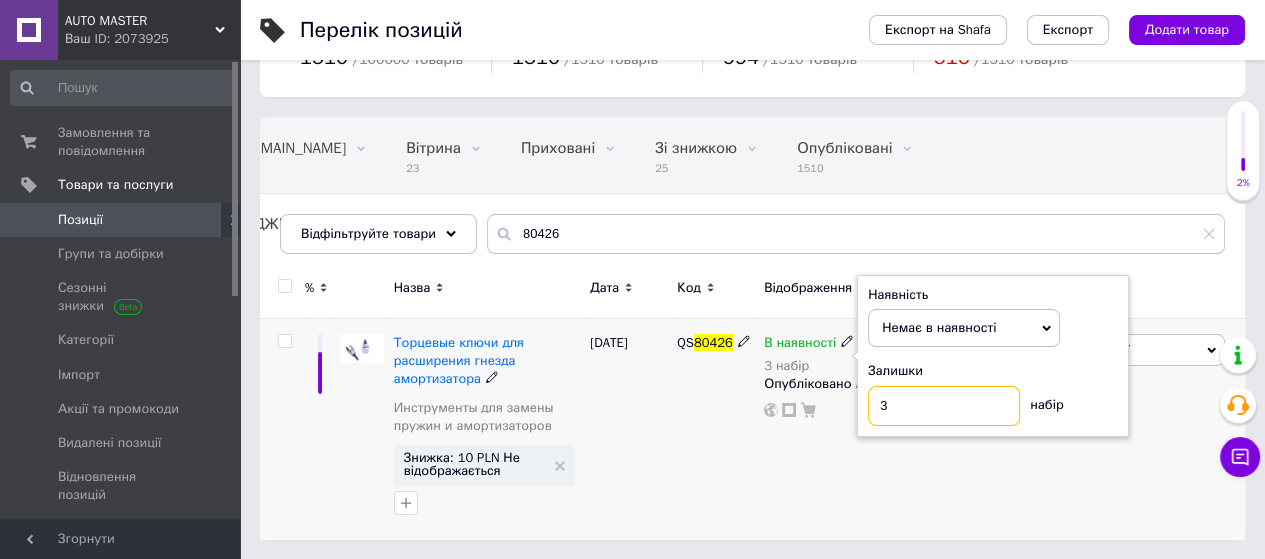 click on "3" at bounding box center (944, 406) 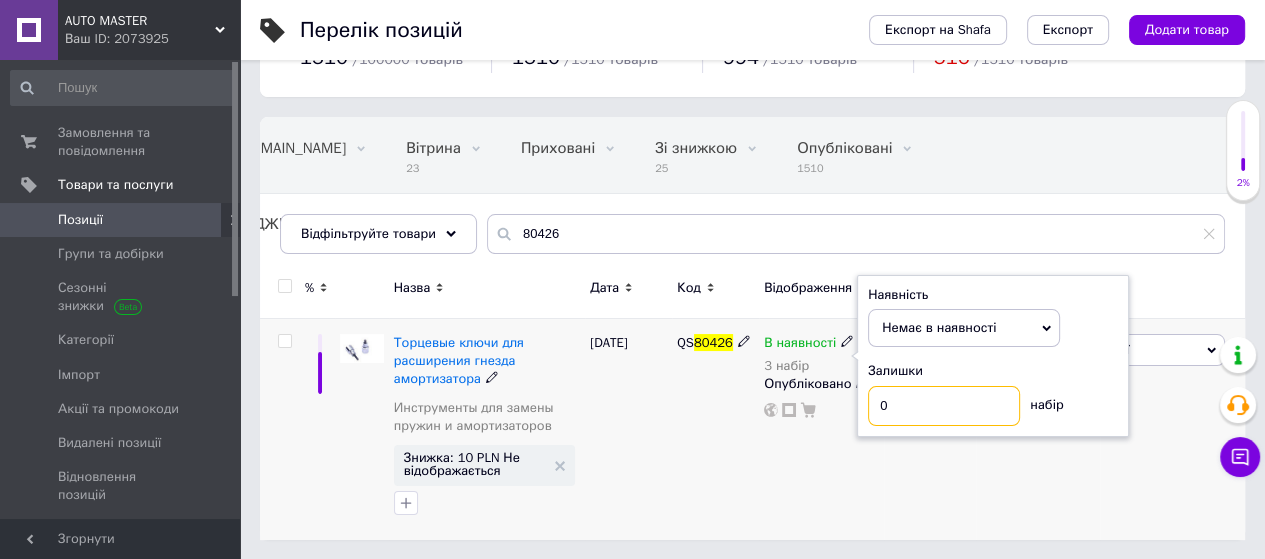 type on "0" 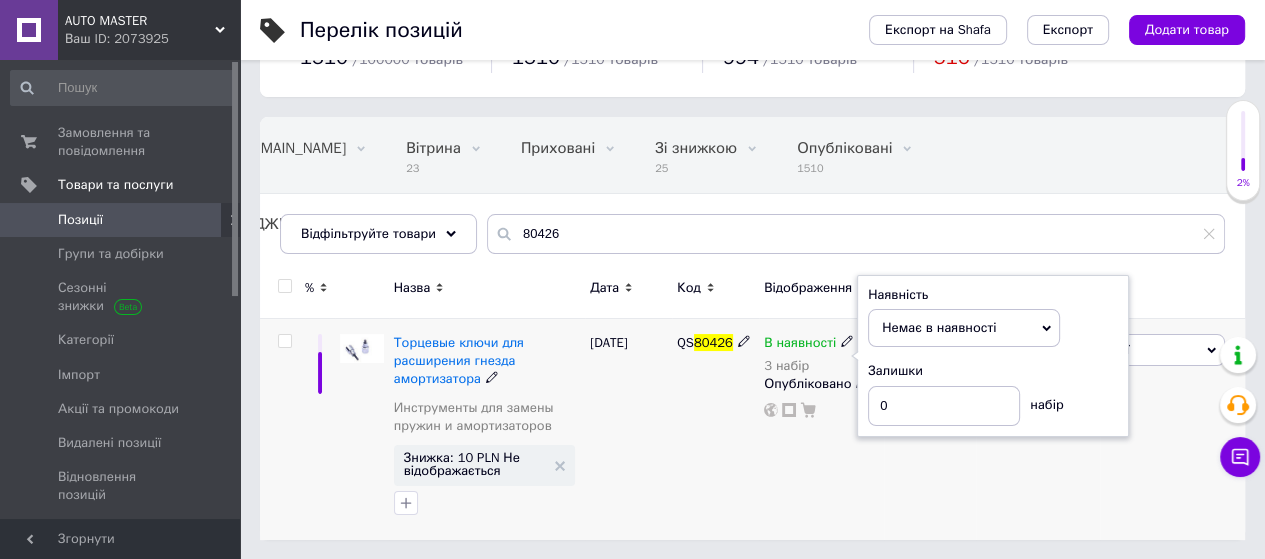 click on "QS 80426" at bounding box center (715, 430) 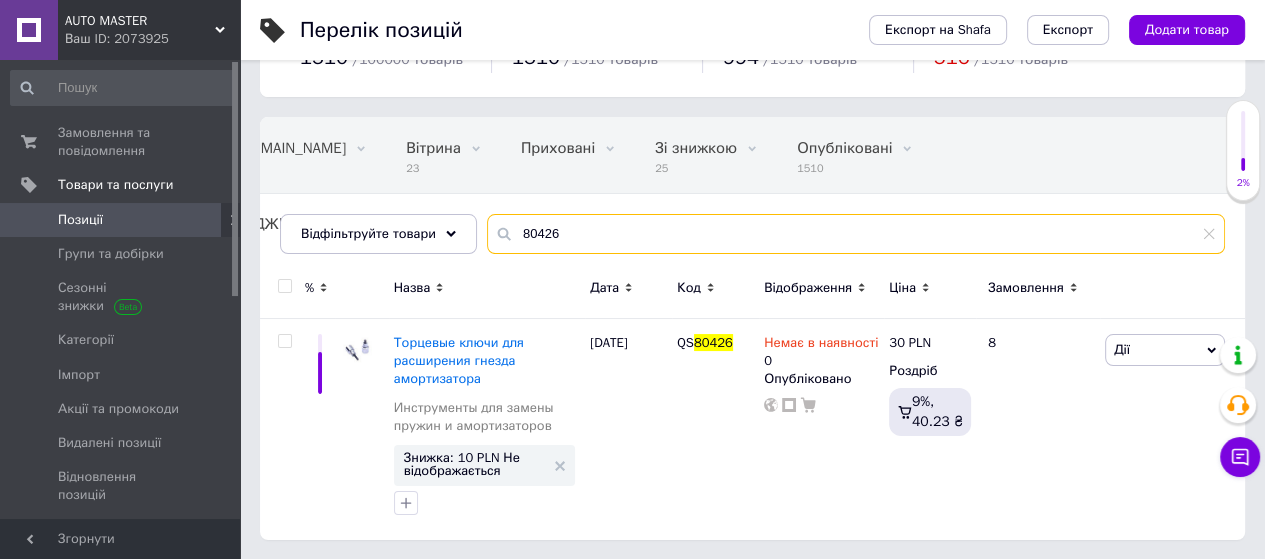 drag, startPoint x: 550, startPoint y: 229, endPoint x: 511, endPoint y: 234, distance: 39.319206 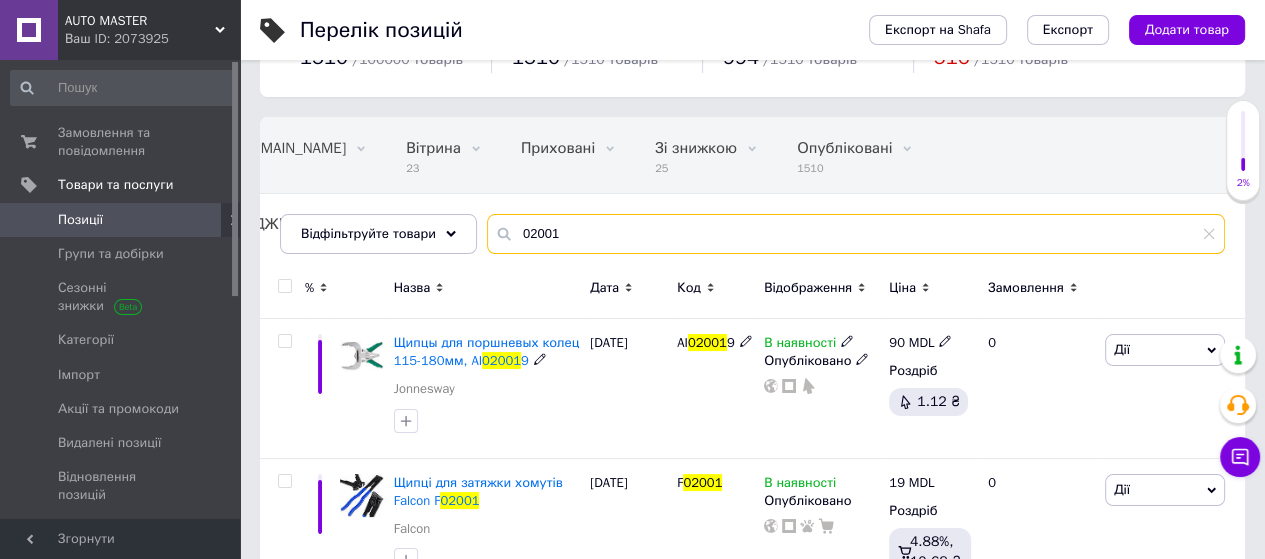 scroll, scrollTop: 142, scrollLeft: 0, axis: vertical 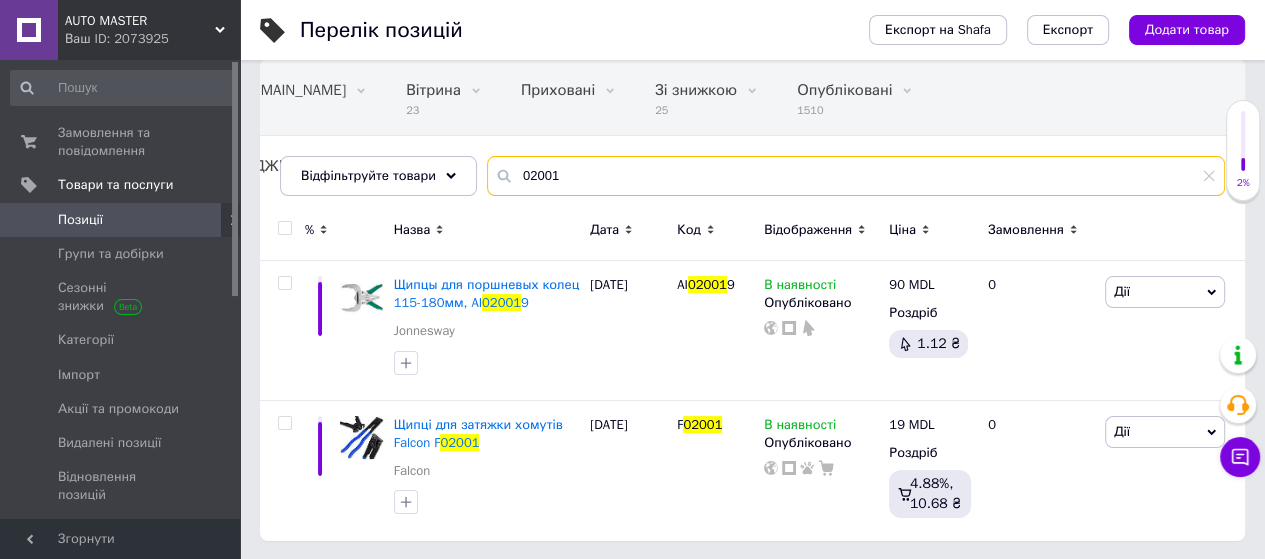 drag, startPoint x: 555, startPoint y: 166, endPoint x: 512, endPoint y: 168, distance: 43.046486 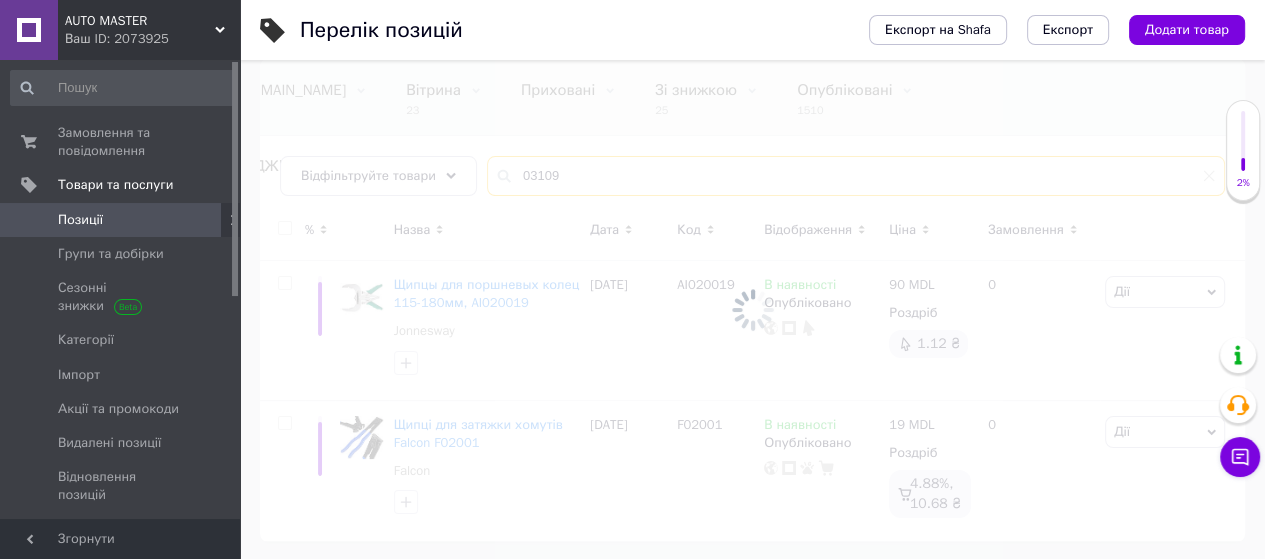 scroll, scrollTop: 49, scrollLeft: 0, axis: vertical 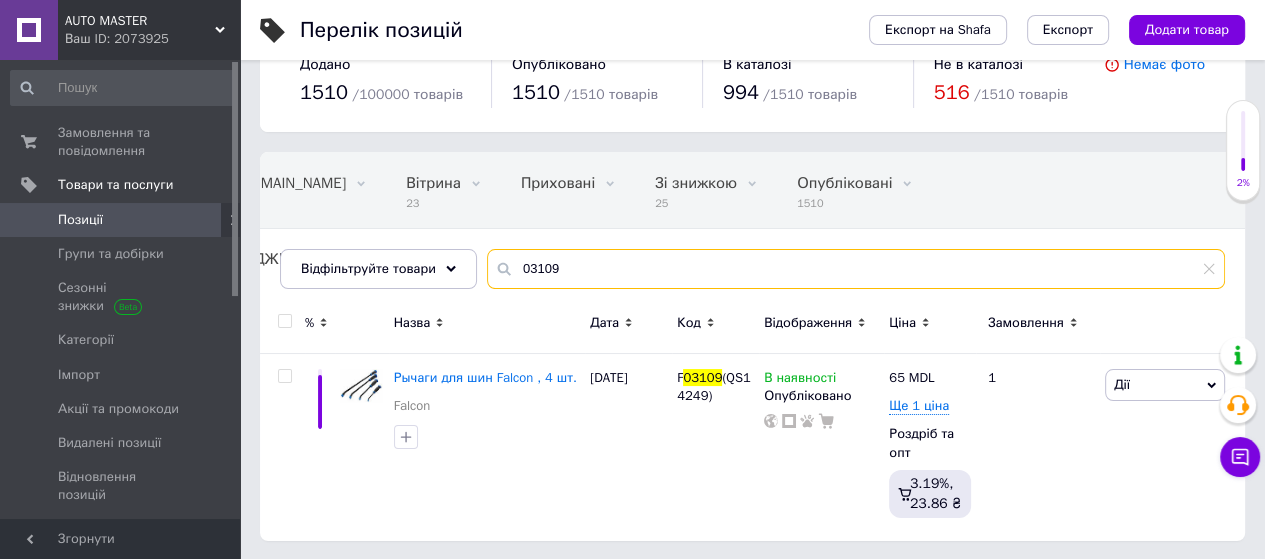 drag, startPoint x: 565, startPoint y: 265, endPoint x: 492, endPoint y: 277, distance: 73.97973 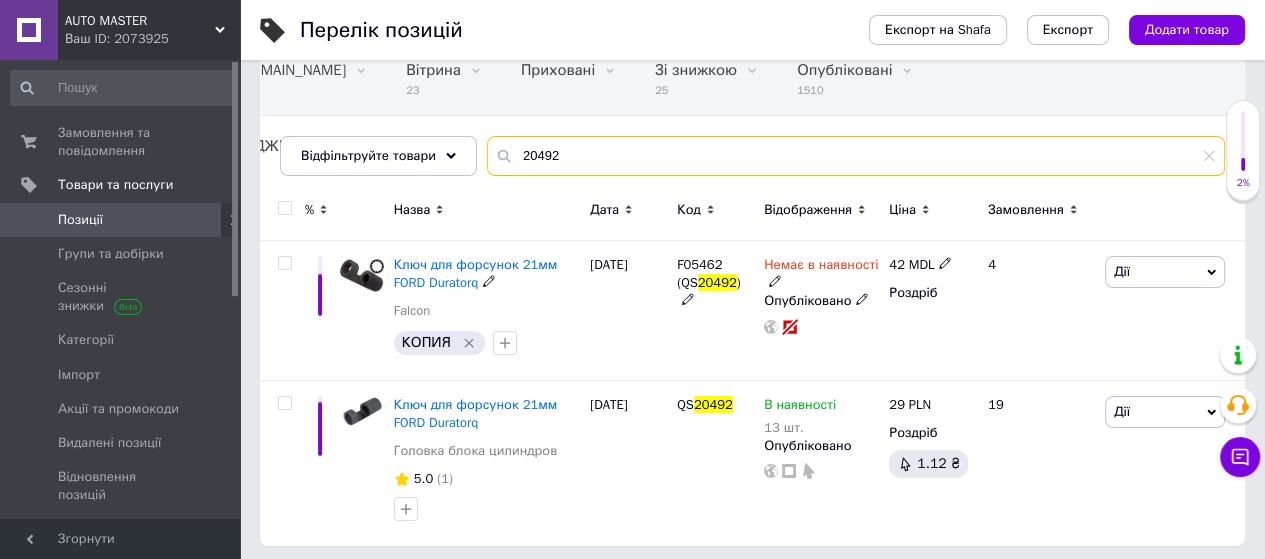 scroll, scrollTop: 167, scrollLeft: 0, axis: vertical 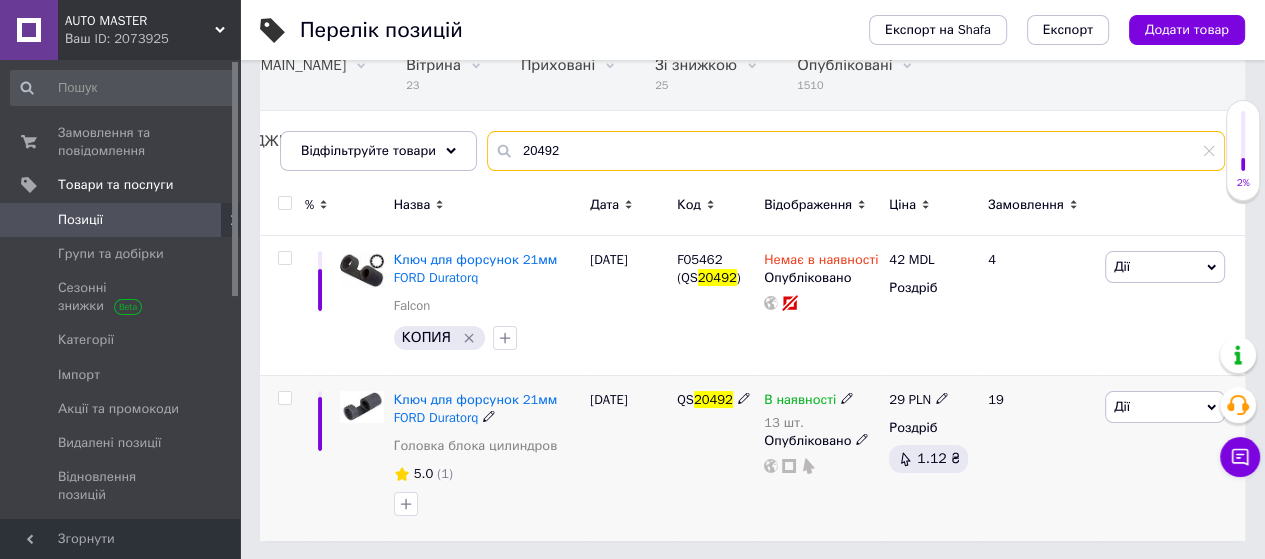 type on "20492" 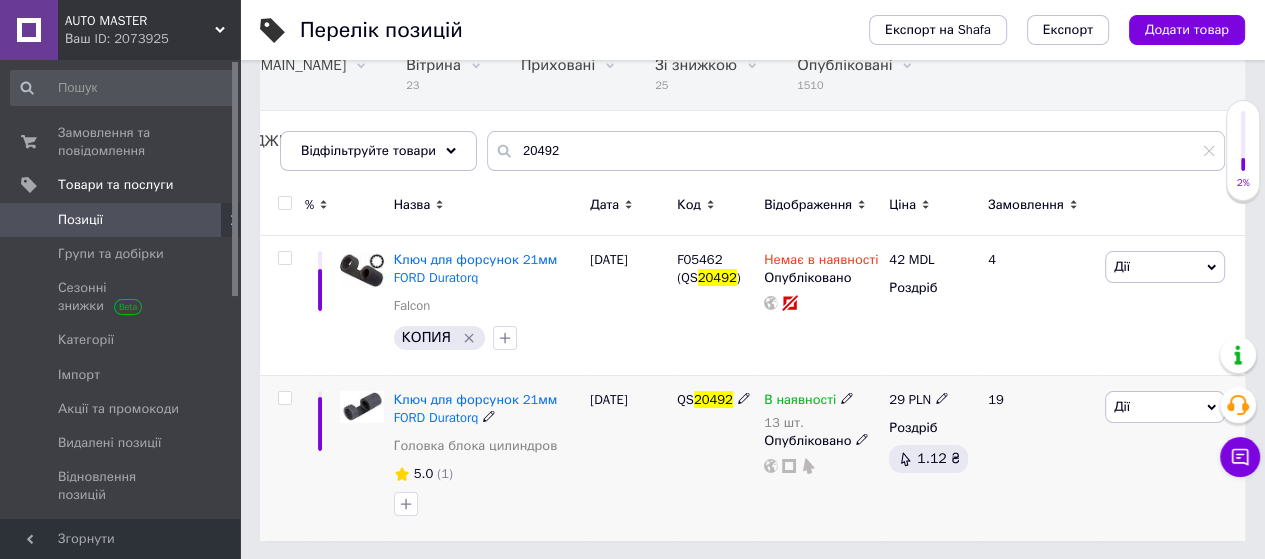 click 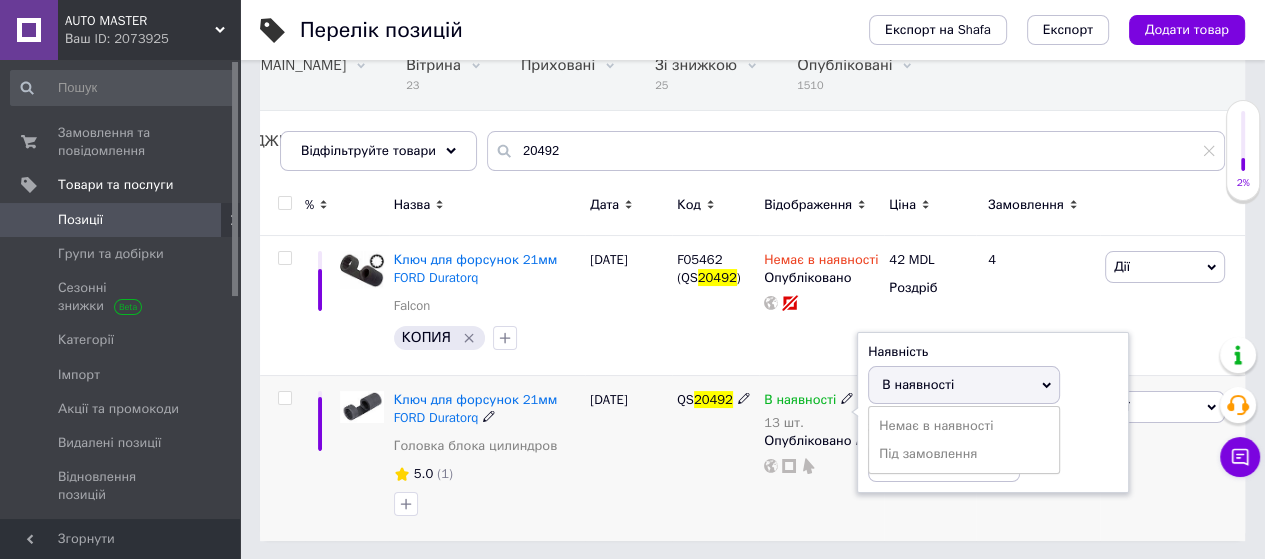 click on "В наявності" at bounding box center [964, 385] 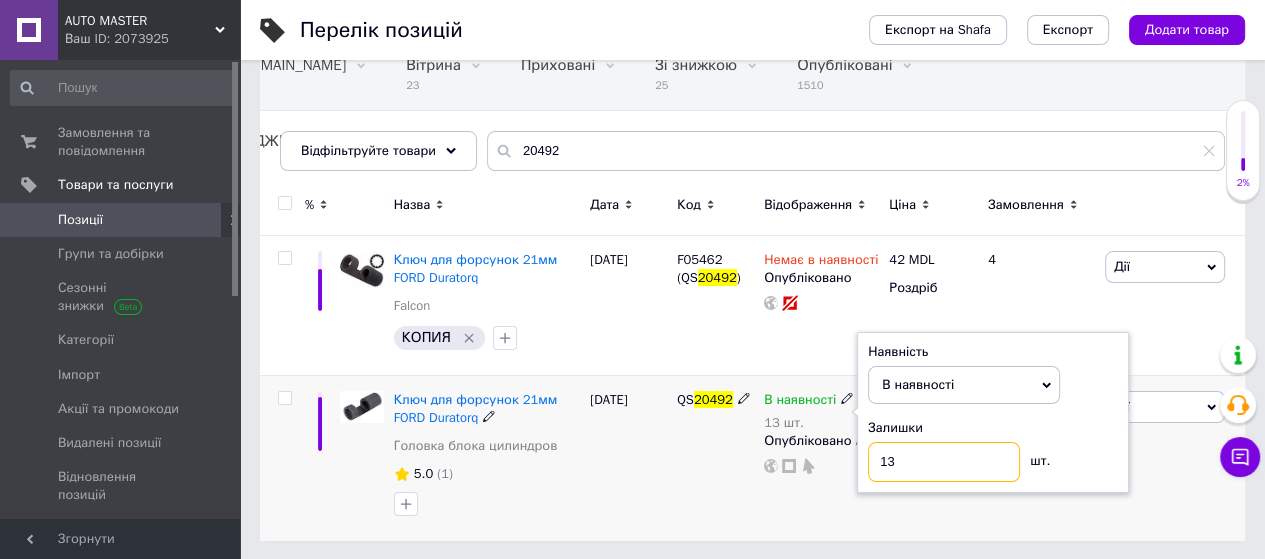 click on "13" at bounding box center [944, 462] 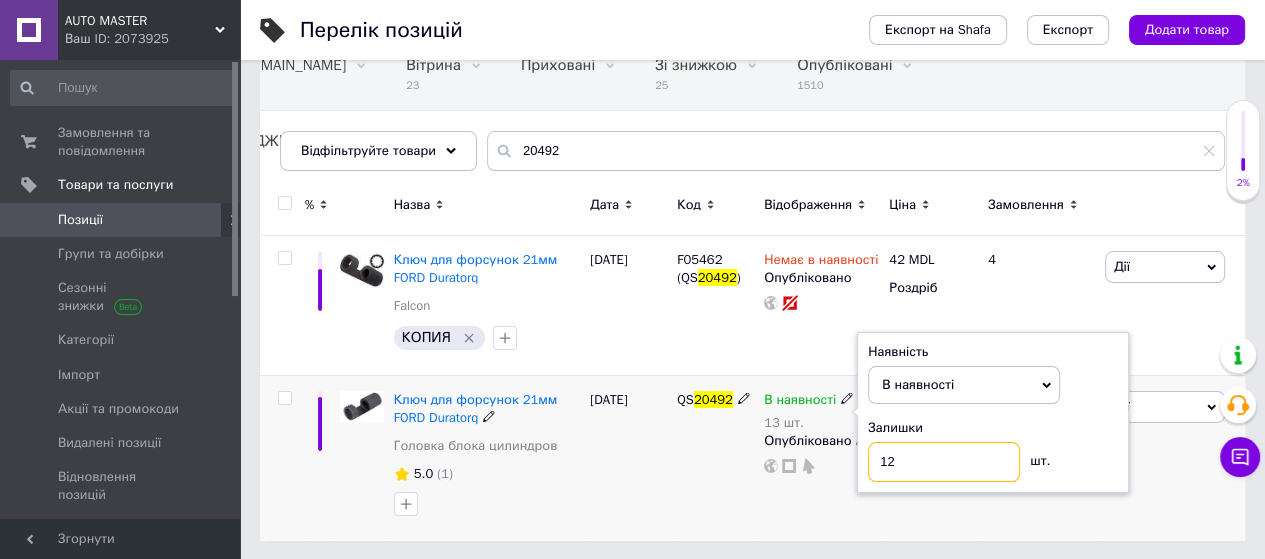 type on "12" 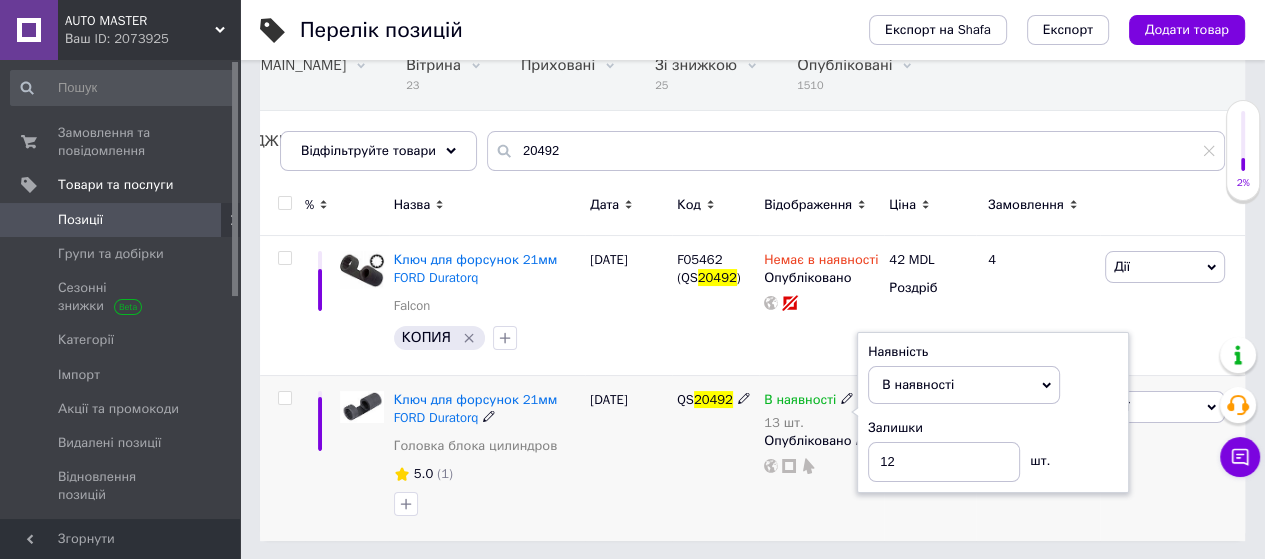click on "[DATE]" at bounding box center [628, 458] 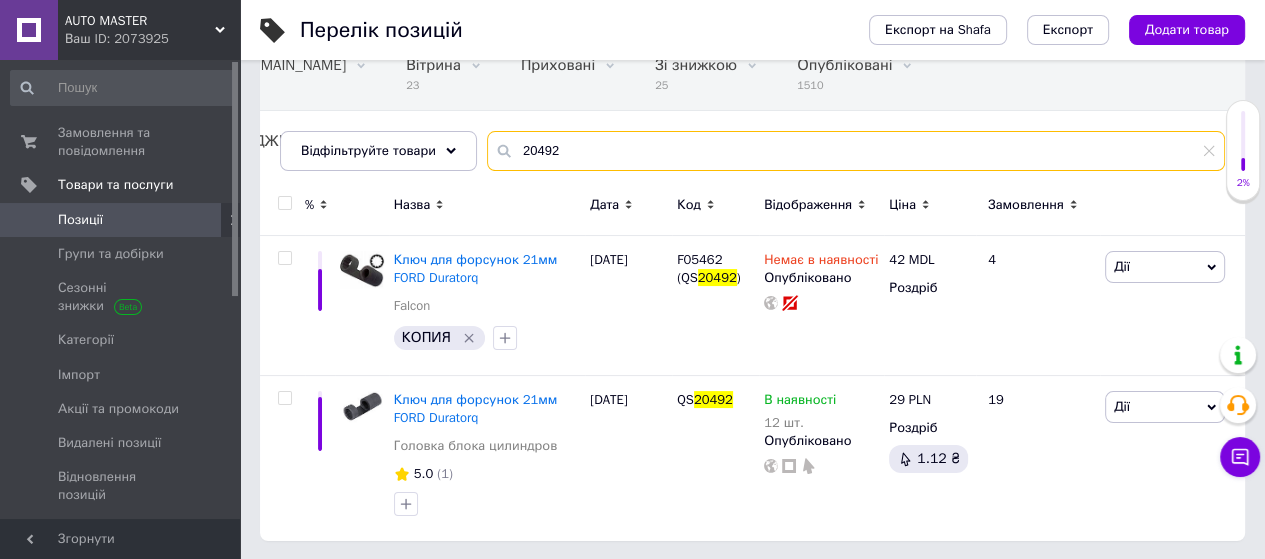 click on "20492" at bounding box center [856, 151] 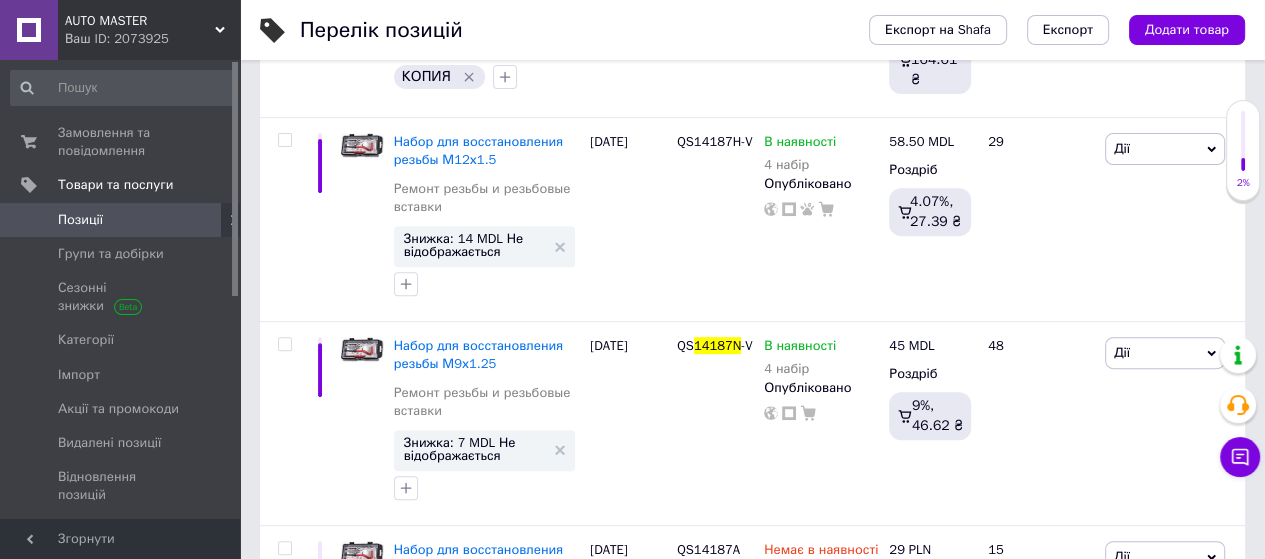 scroll, scrollTop: 667, scrollLeft: 0, axis: vertical 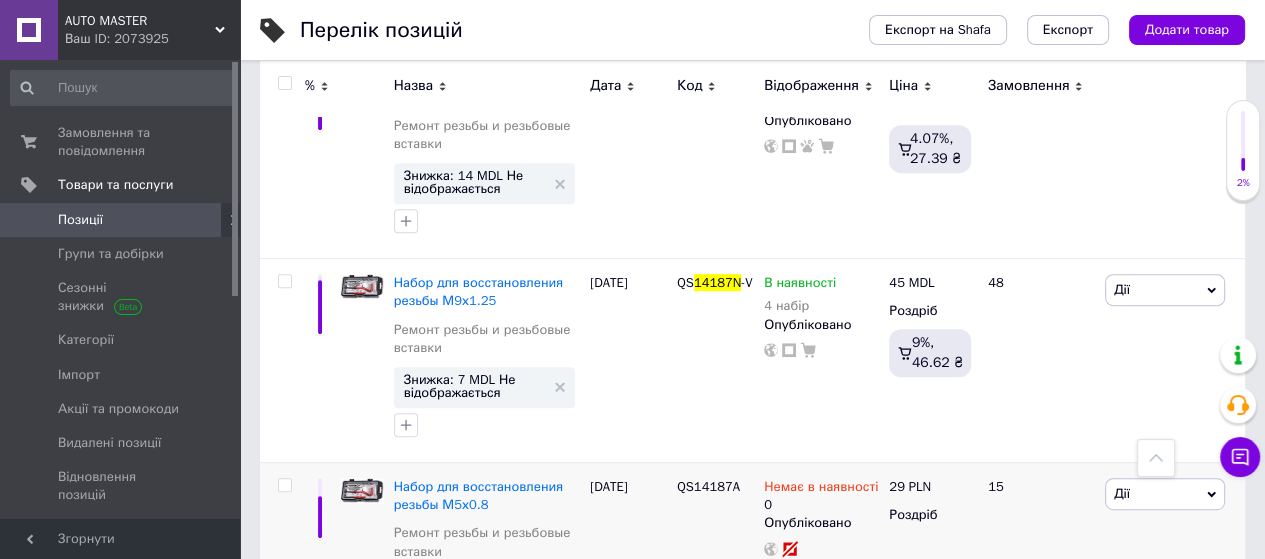 type on "14187n" 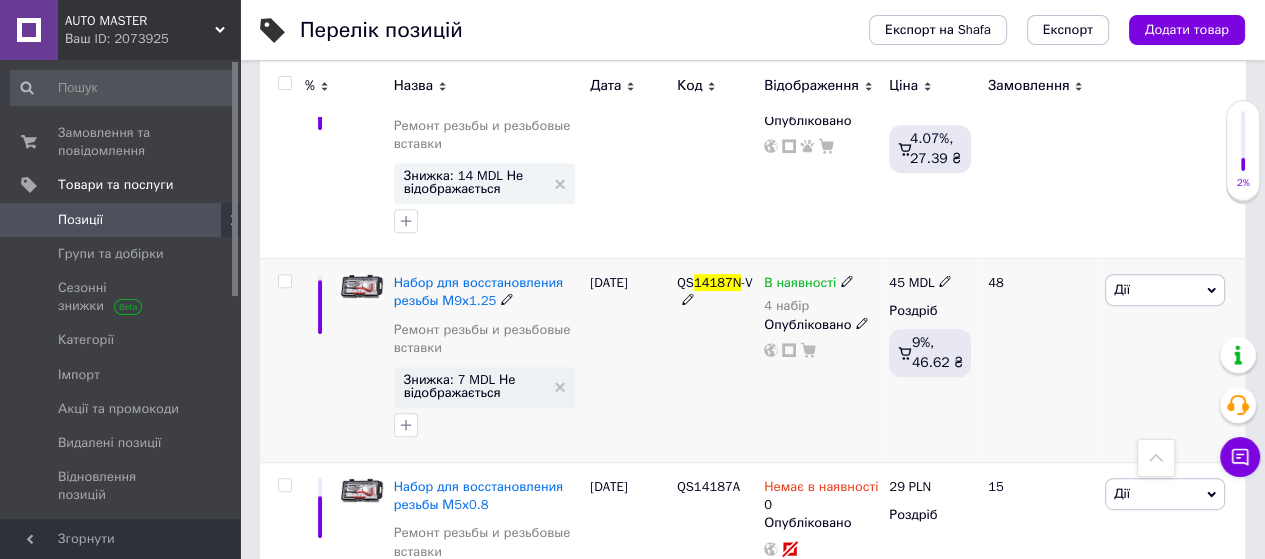 click 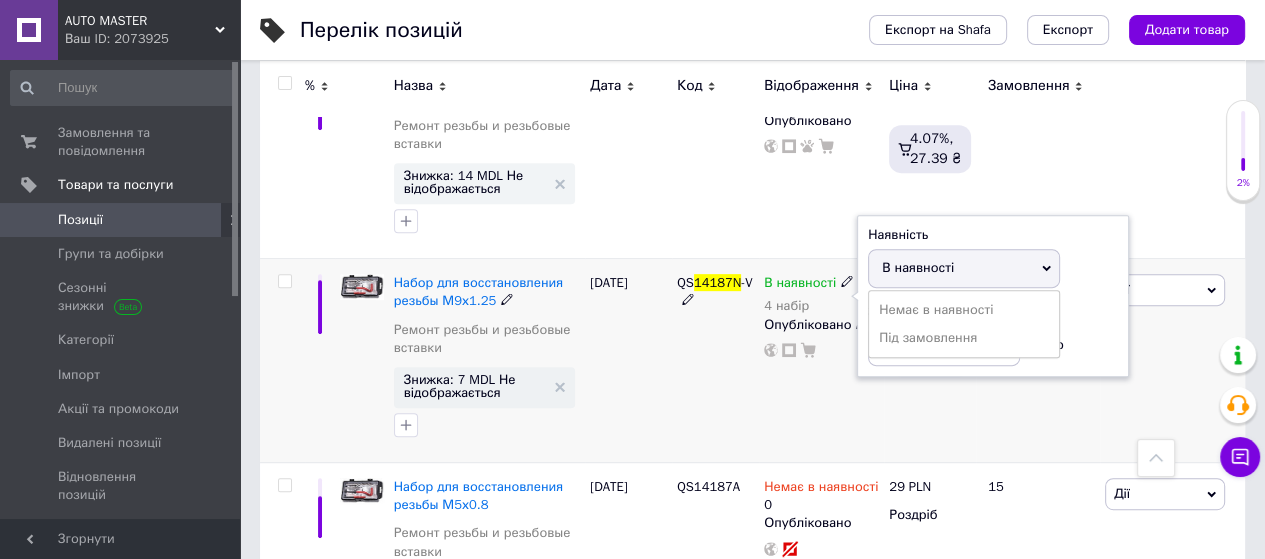 click on "В наявності" at bounding box center (918, 267) 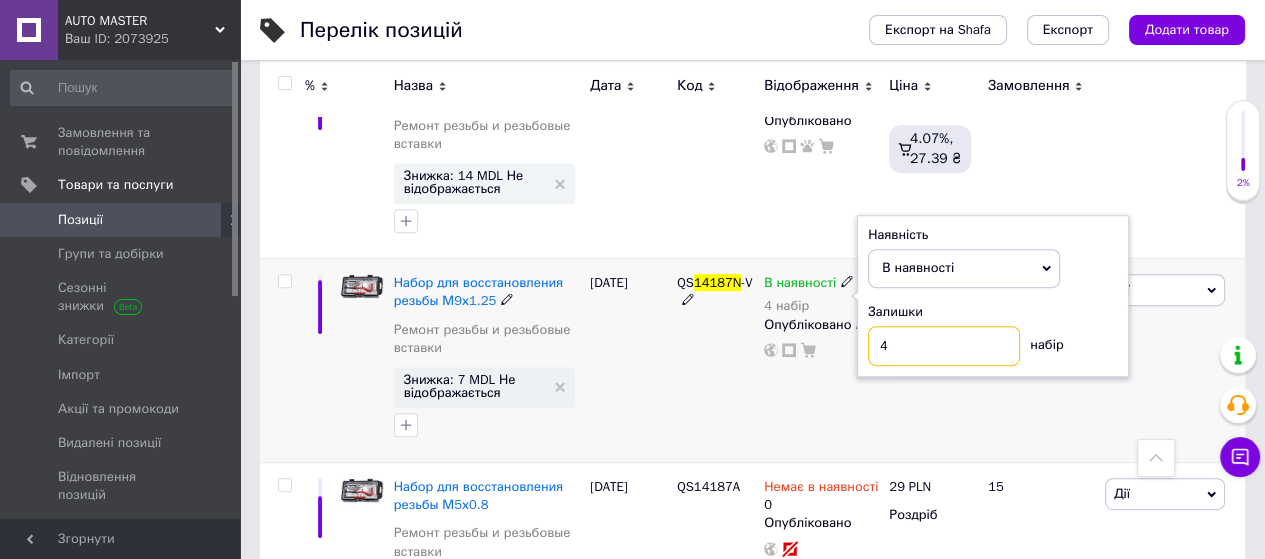 click on "4" at bounding box center [944, 346] 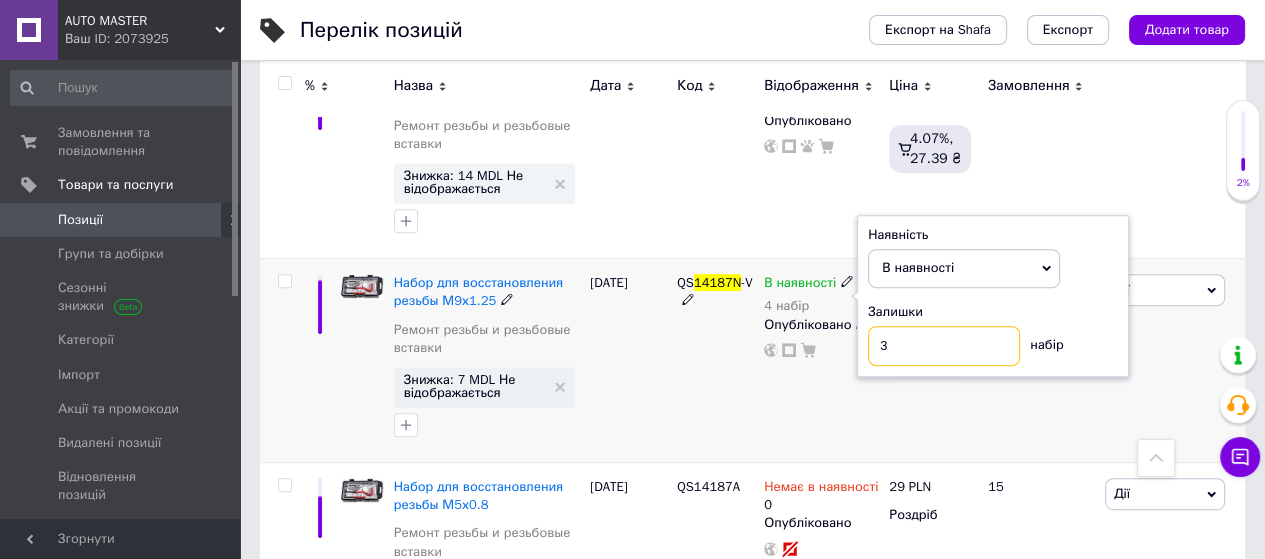 type on "3" 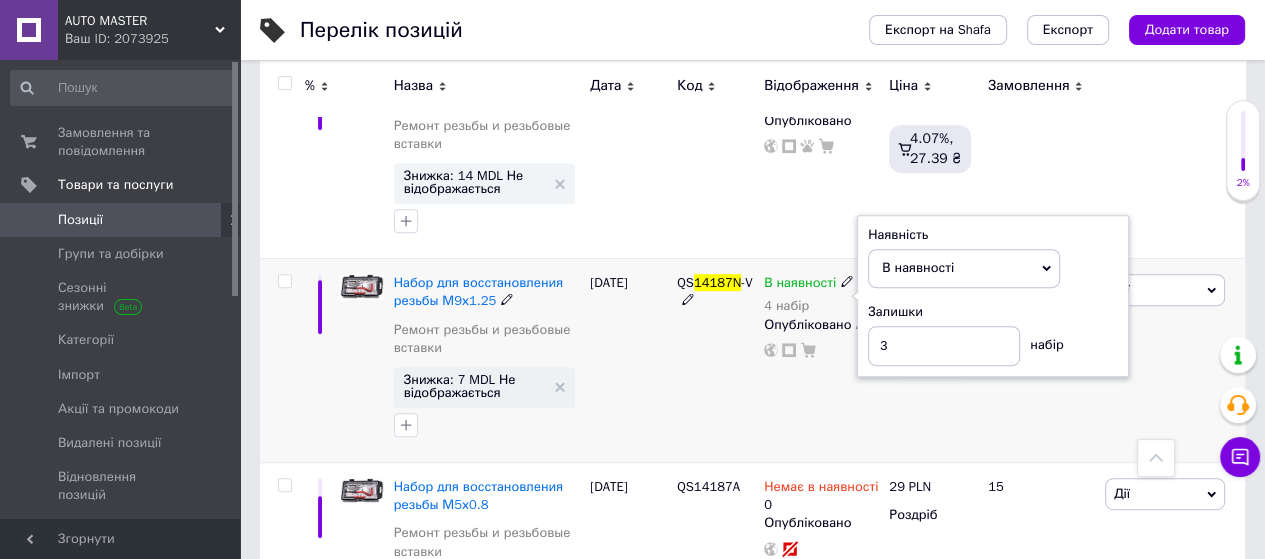 click on "[DATE]" at bounding box center (628, 361) 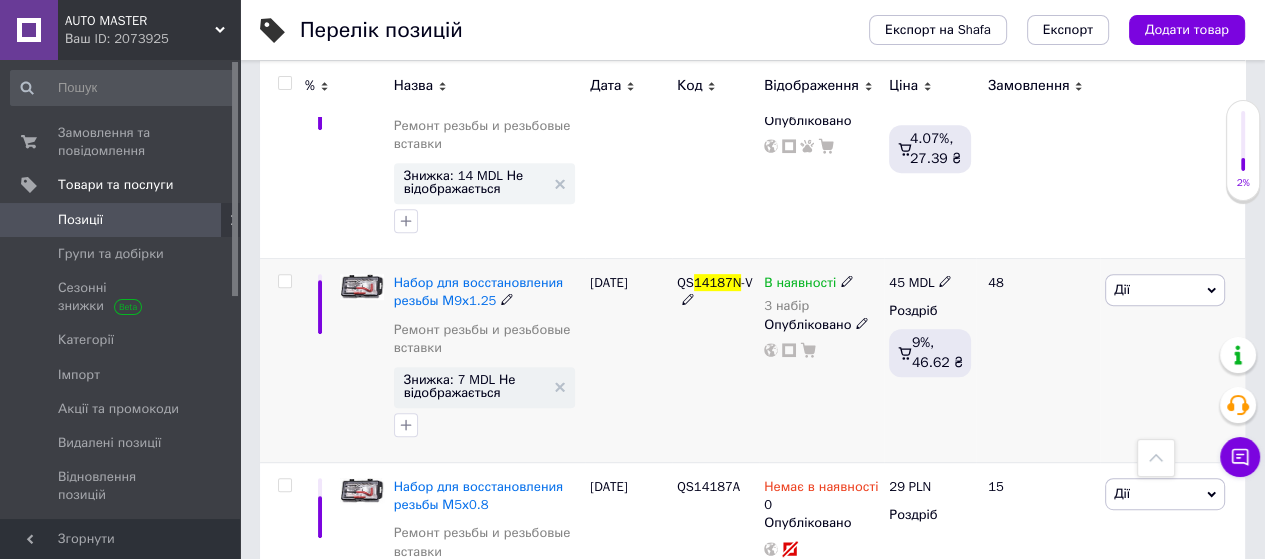 click on "QS 14187N -V" at bounding box center [715, 361] 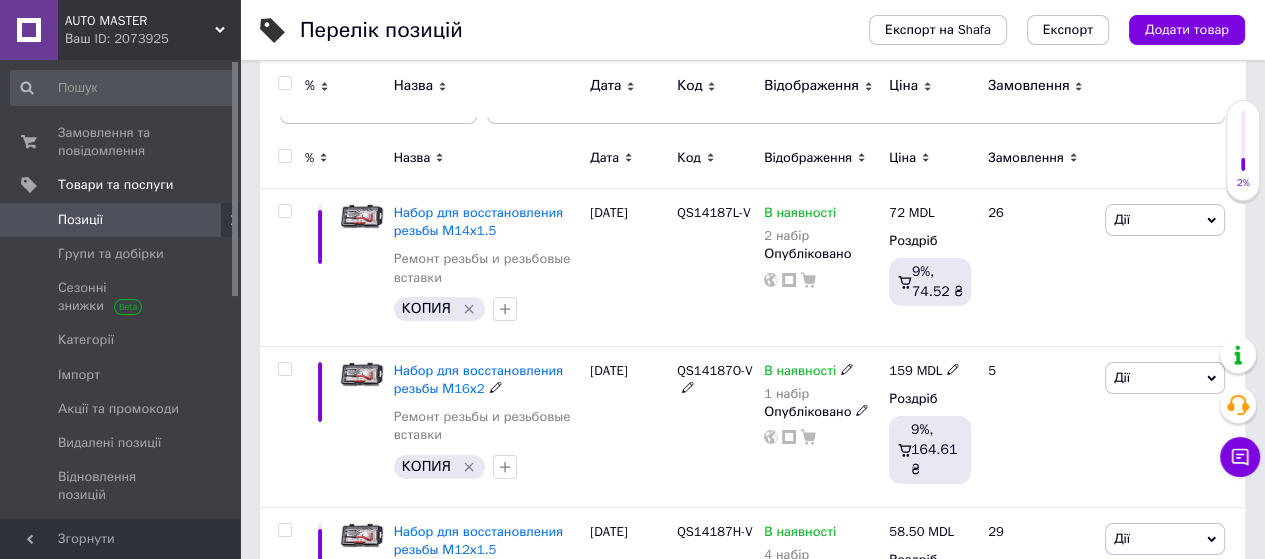 scroll, scrollTop: 114, scrollLeft: 0, axis: vertical 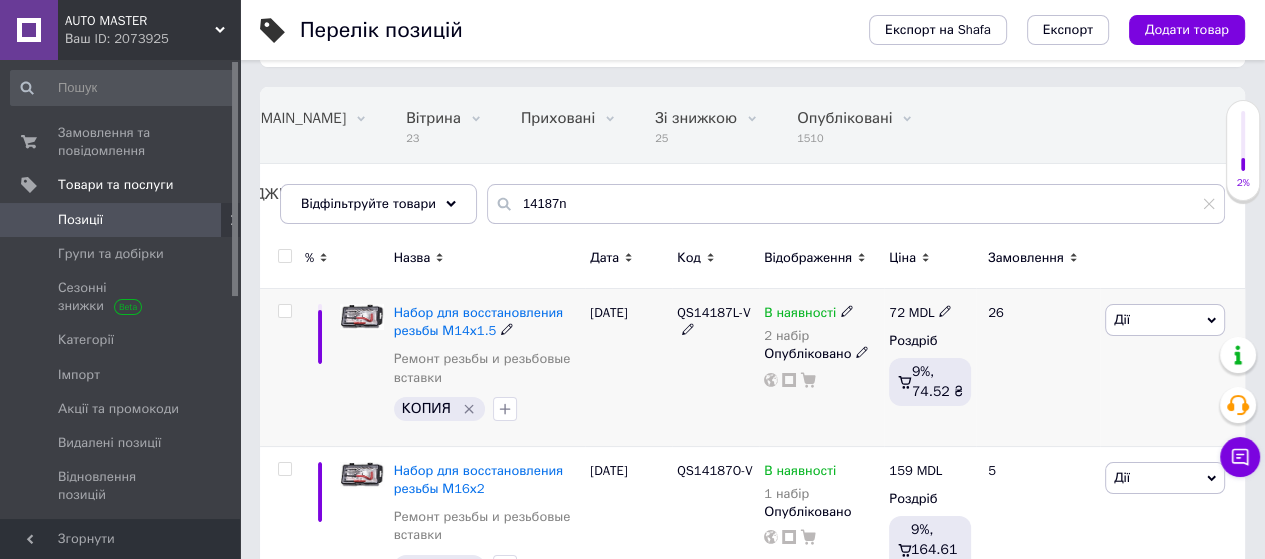 click 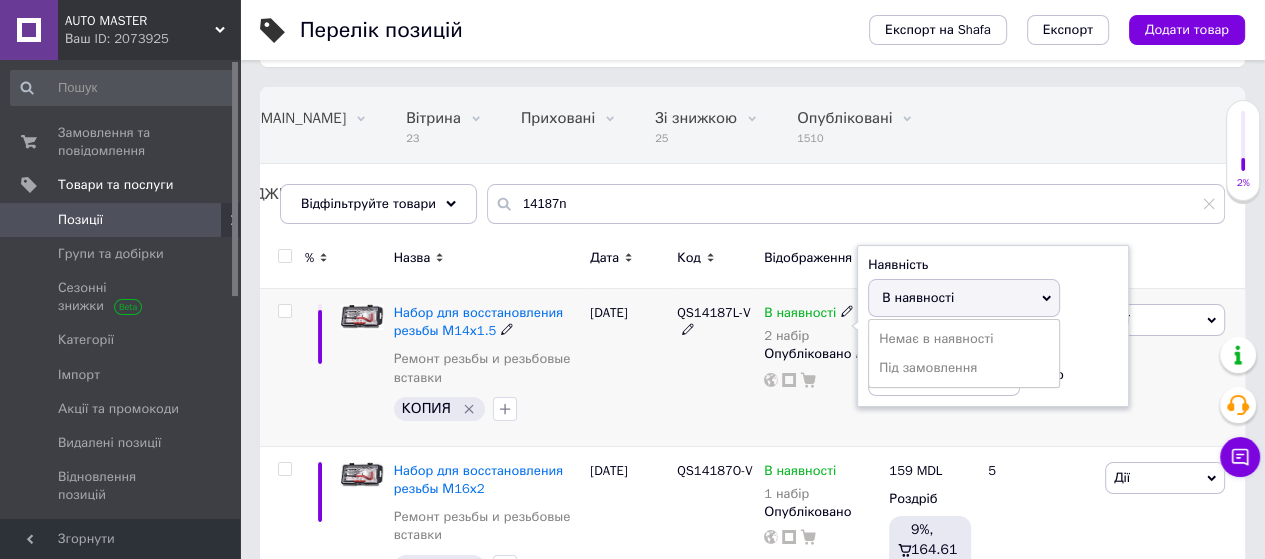 click on "В наявності" at bounding box center (918, 297) 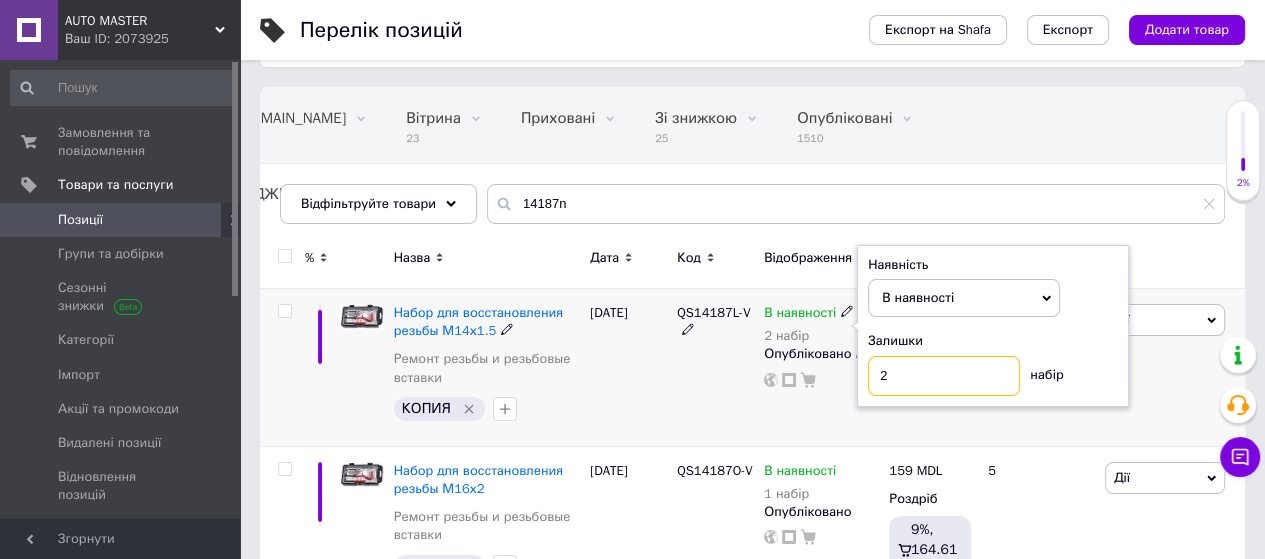 click on "2" at bounding box center [944, 376] 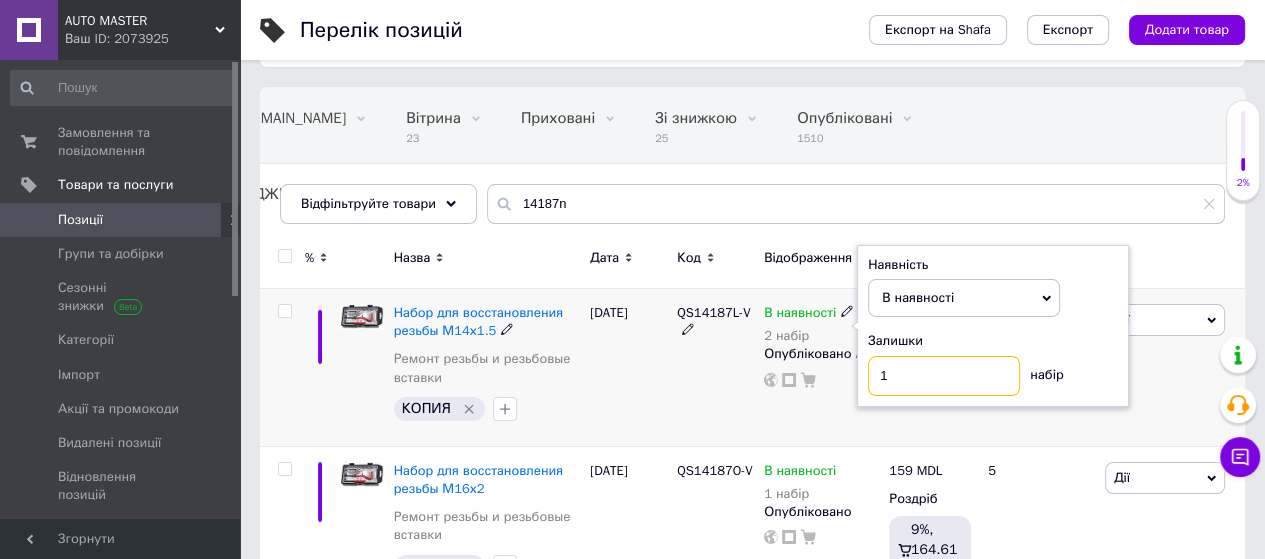 type on "1" 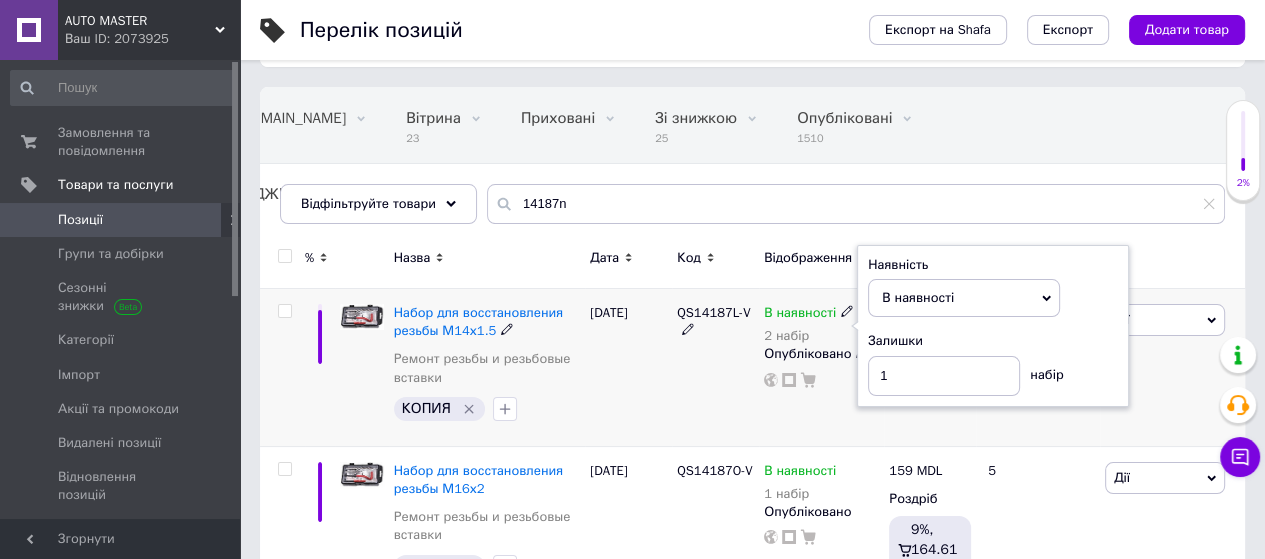 click on "[DATE]" at bounding box center [628, 368] 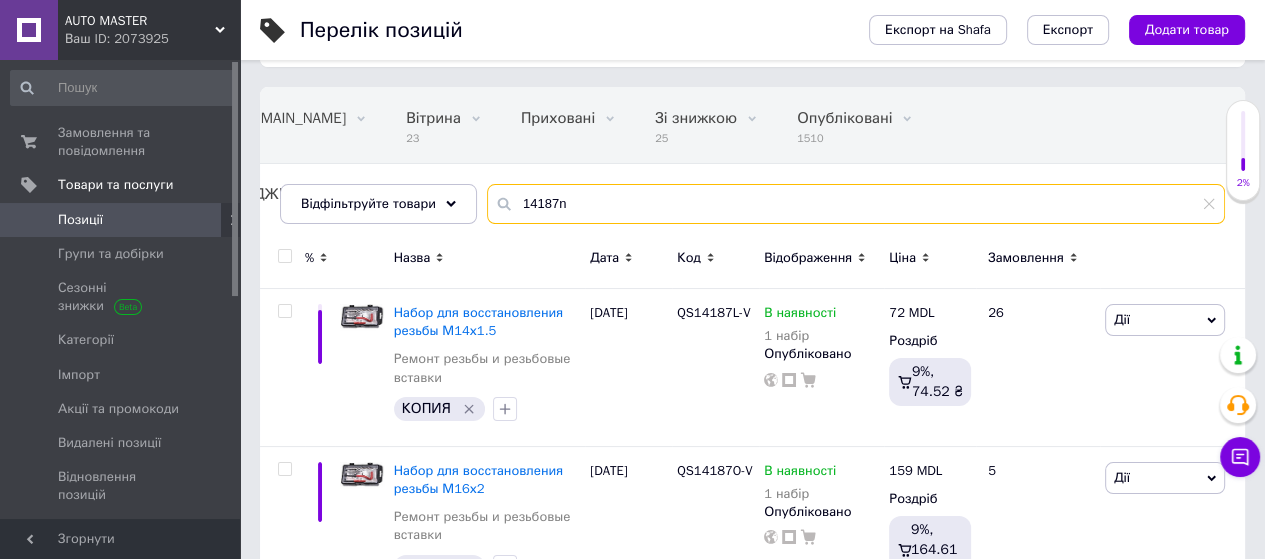 click on "14187n" at bounding box center (856, 204) 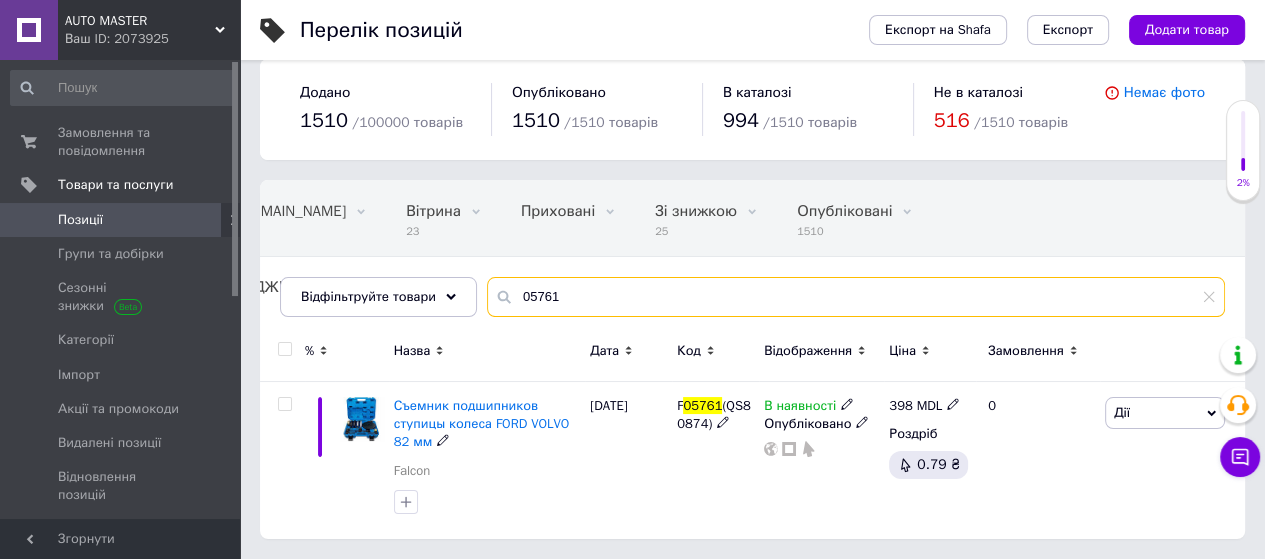 scroll, scrollTop: 20, scrollLeft: 0, axis: vertical 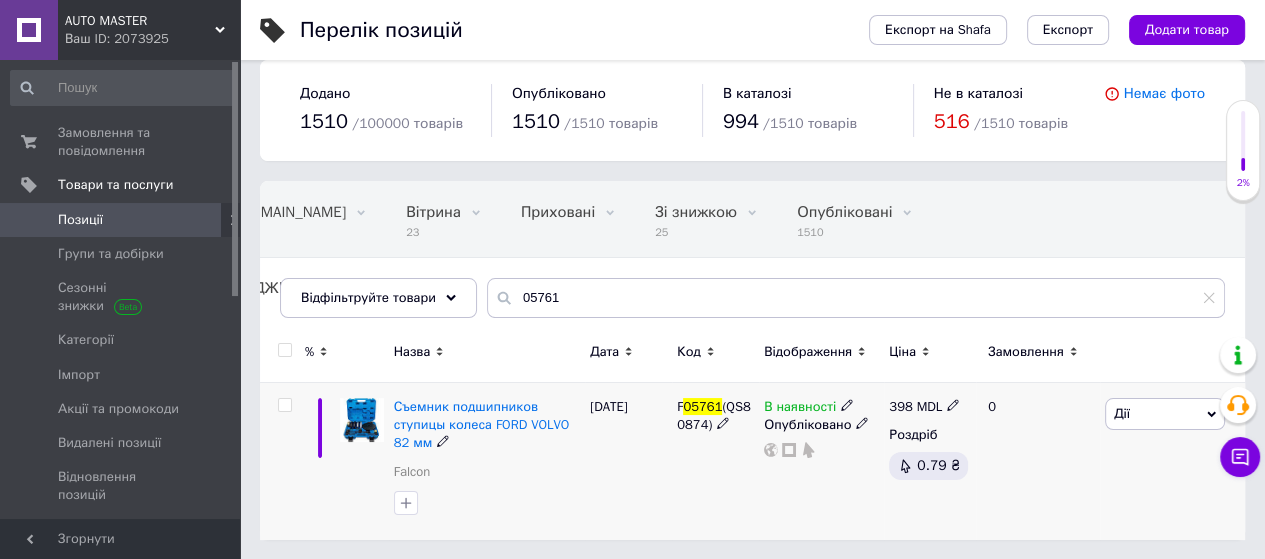 click on "[DATE]" at bounding box center [628, 461] 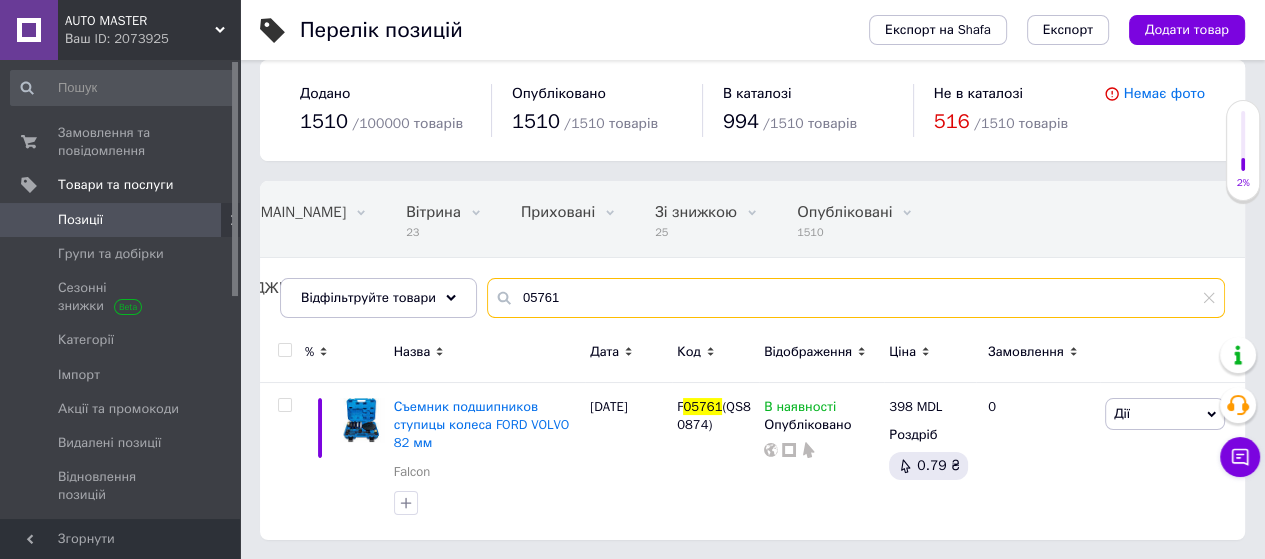 drag, startPoint x: 560, startPoint y: 300, endPoint x: 500, endPoint y: 303, distance: 60.074955 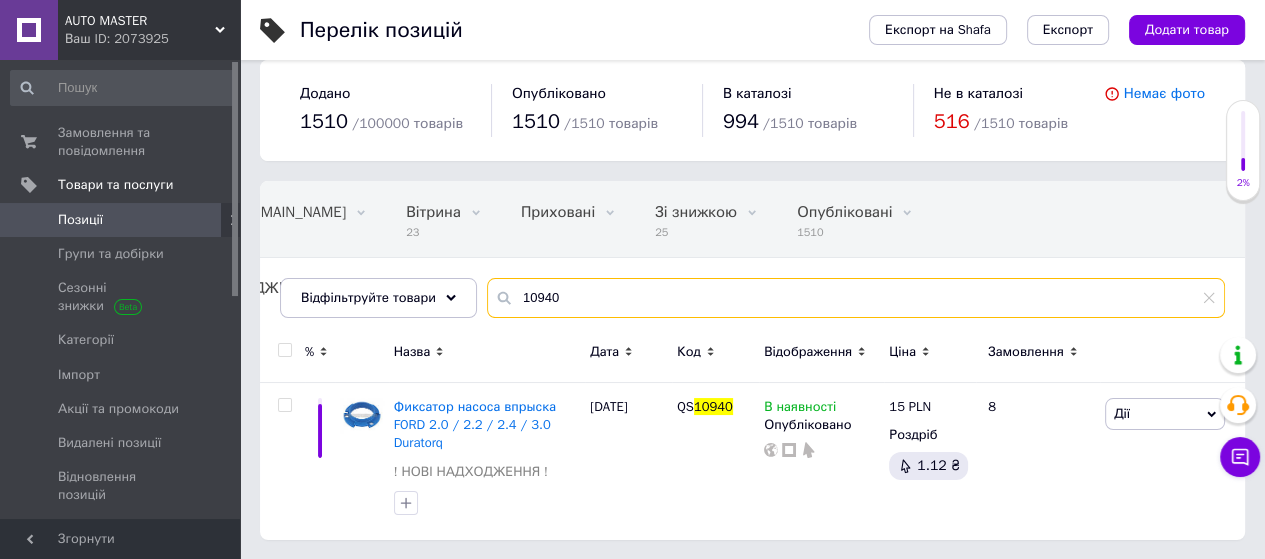 drag, startPoint x: 566, startPoint y: 297, endPoint x: 516, endPoint y: 305, distance: 50.635956 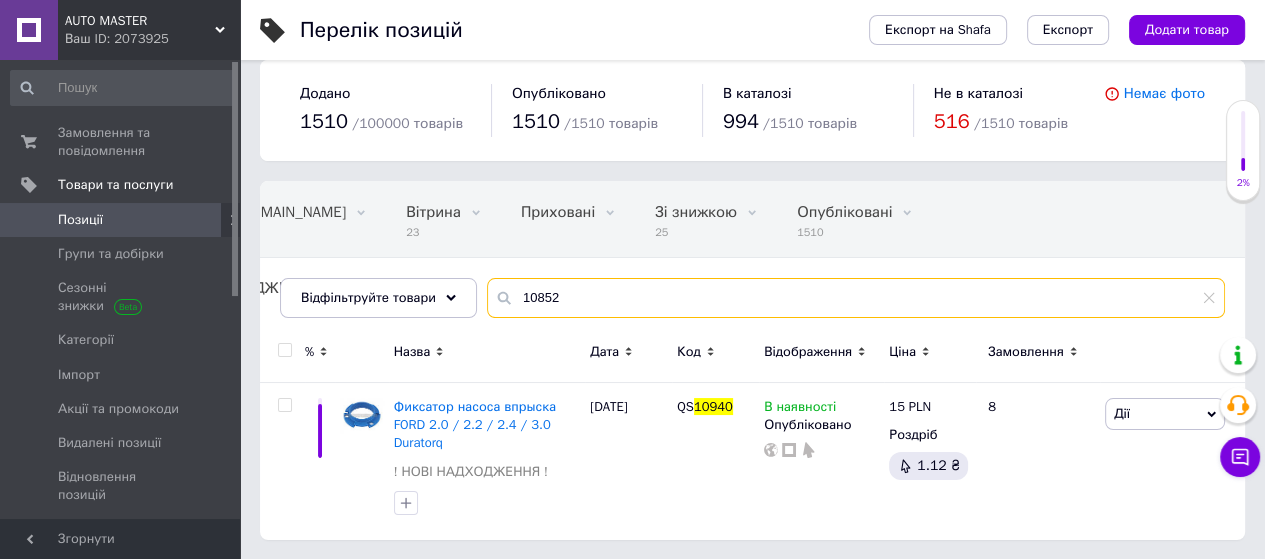 type on "10852" 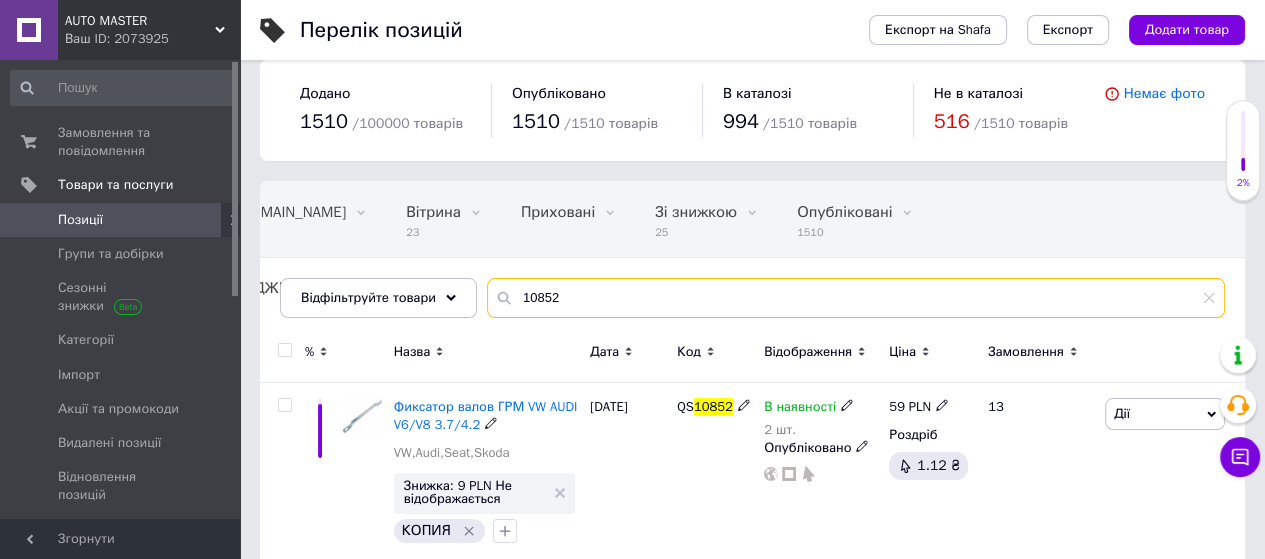 scroll, scrollTop: 47, scrollLeft: 0, axis: vertical 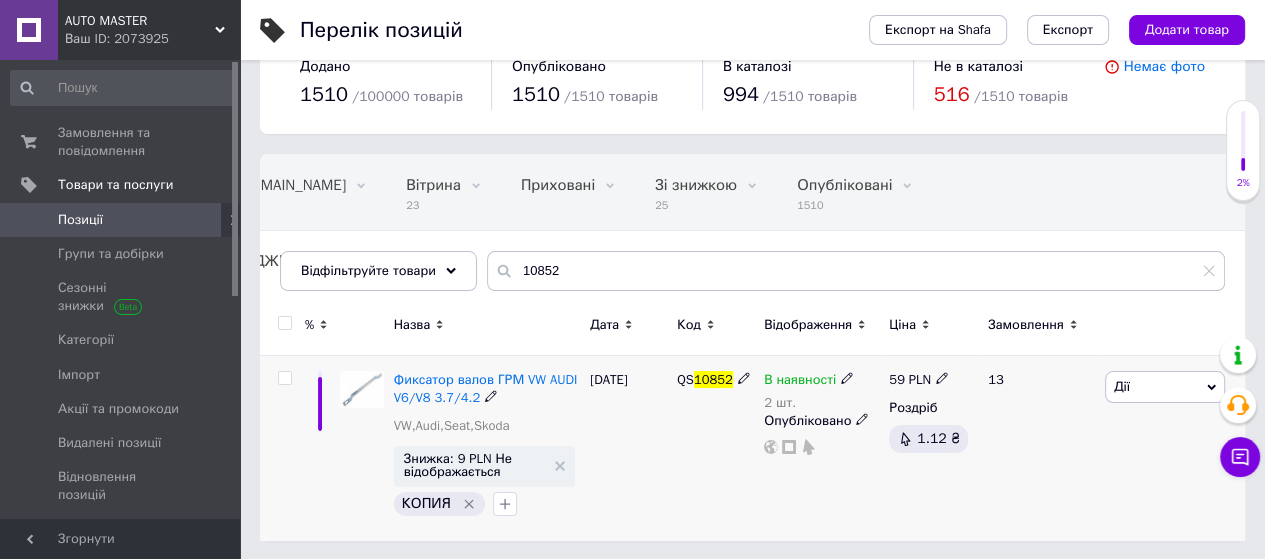 click 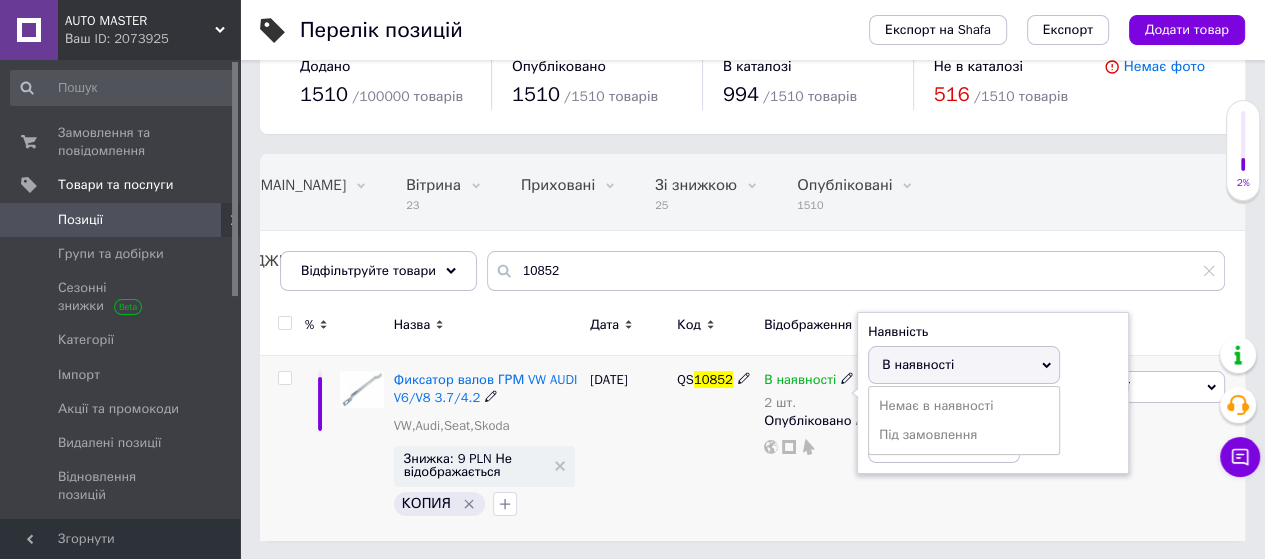 click on "В наявності" at bounding box center (918, 364) 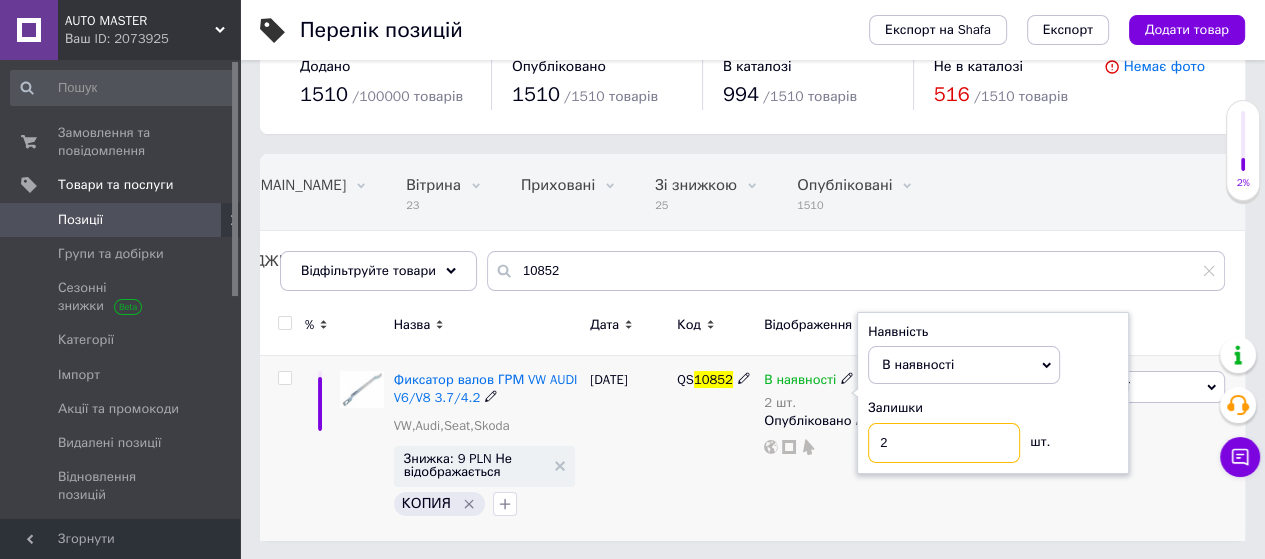 click on "2" at bounding box center (944, 443) 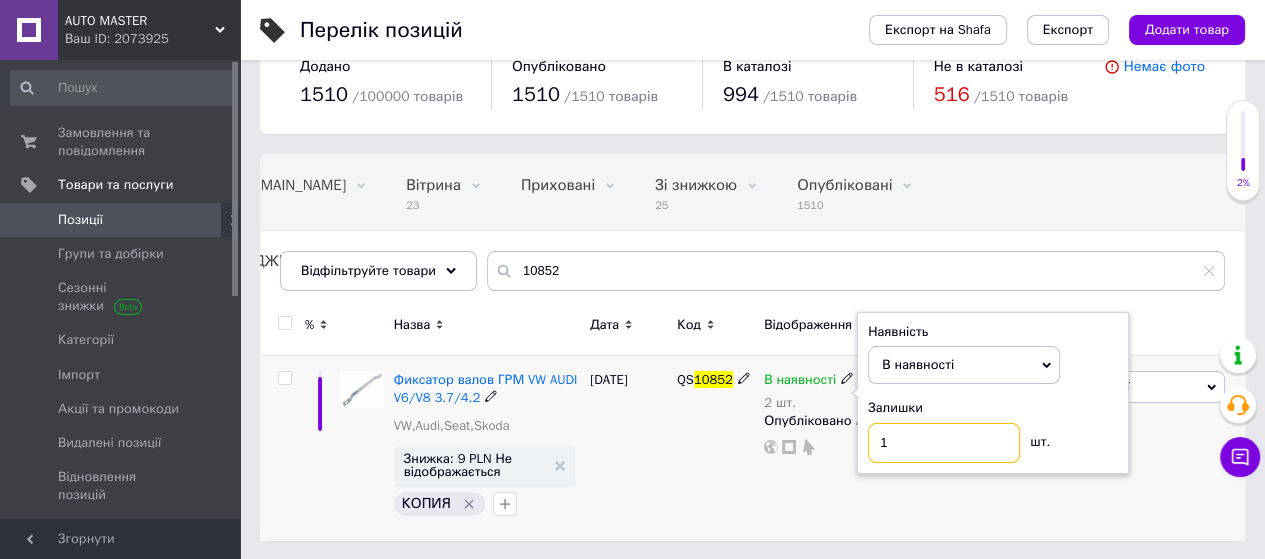 type on "1" 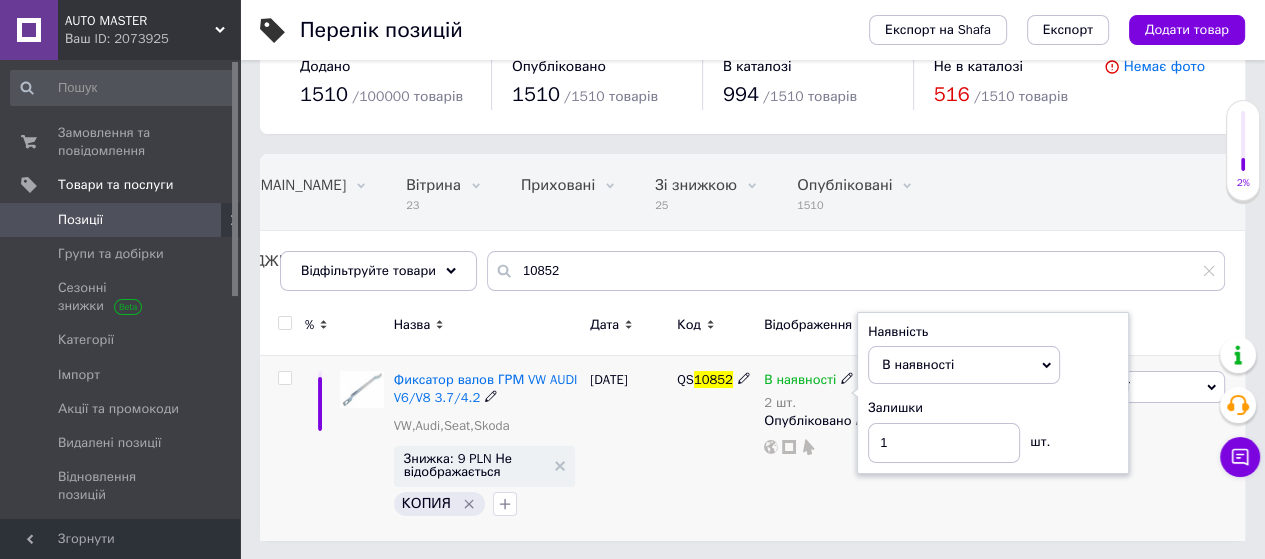 click on "[DATE]" at bounding box center (628, 448) 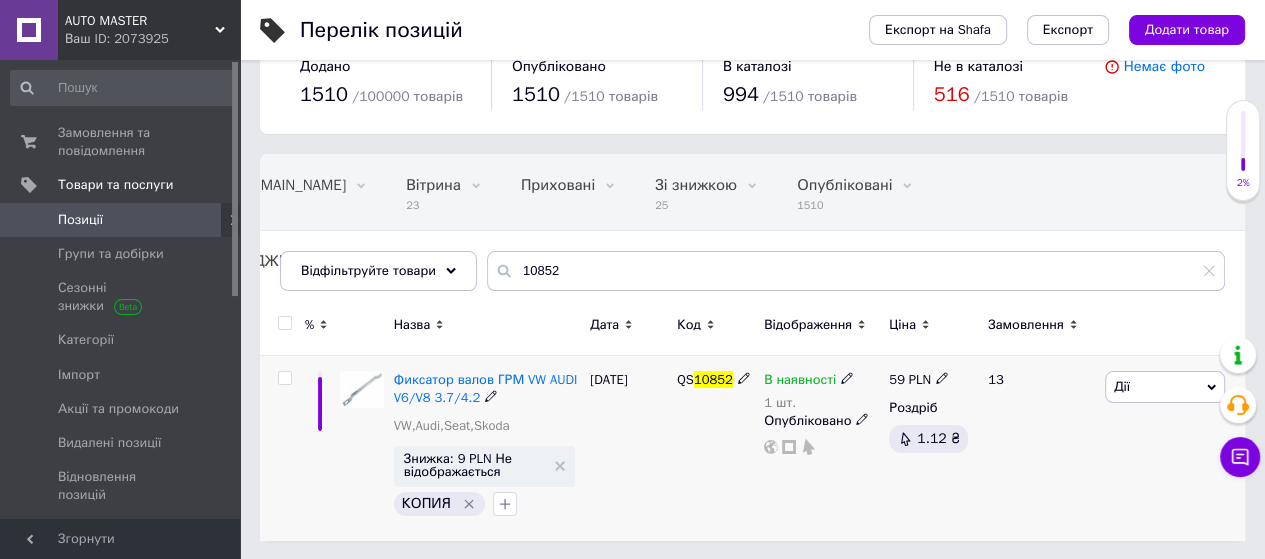 click on "QS 10852" at bounding box center [715, 448] 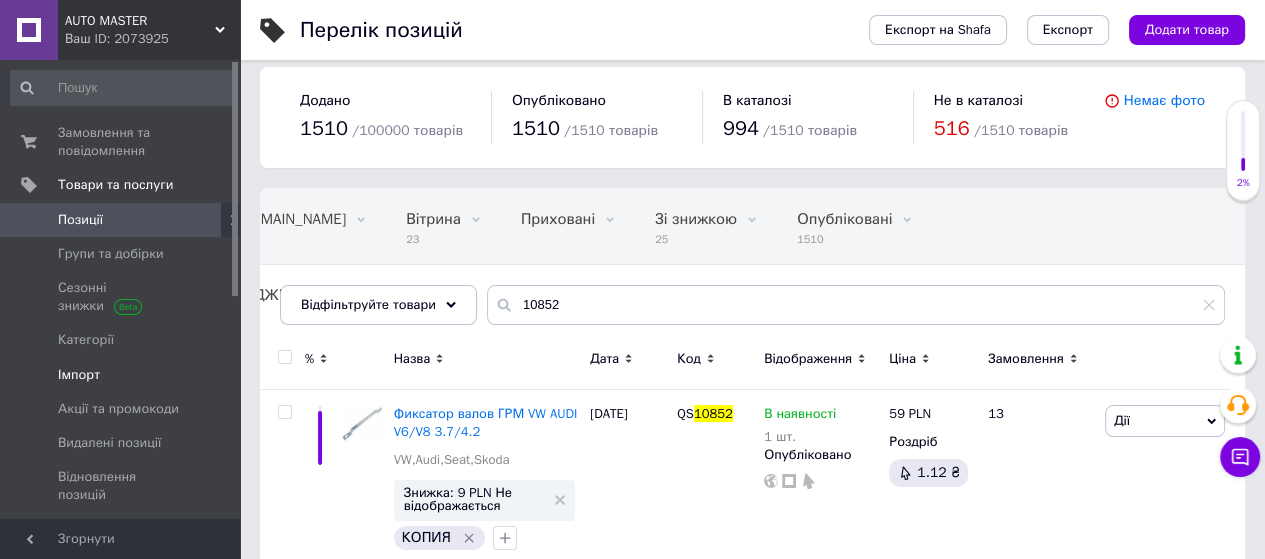scroll, scrollTop: 0, scrollLeft: 0, axis: both 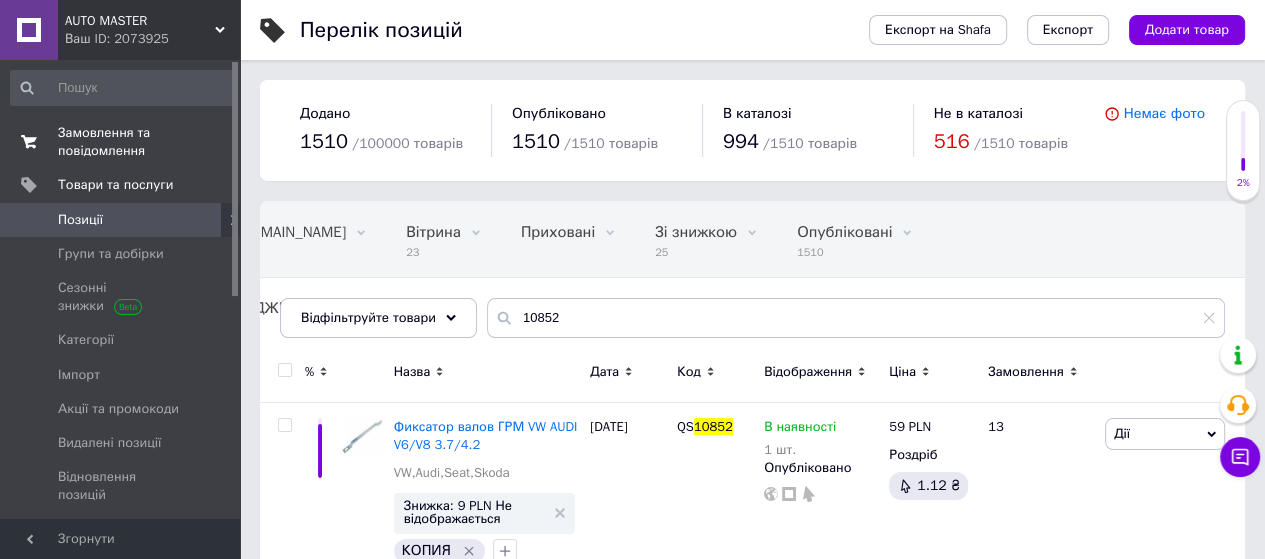 click on "Замовлення та повідомлення" at bounding box center (121, 142) 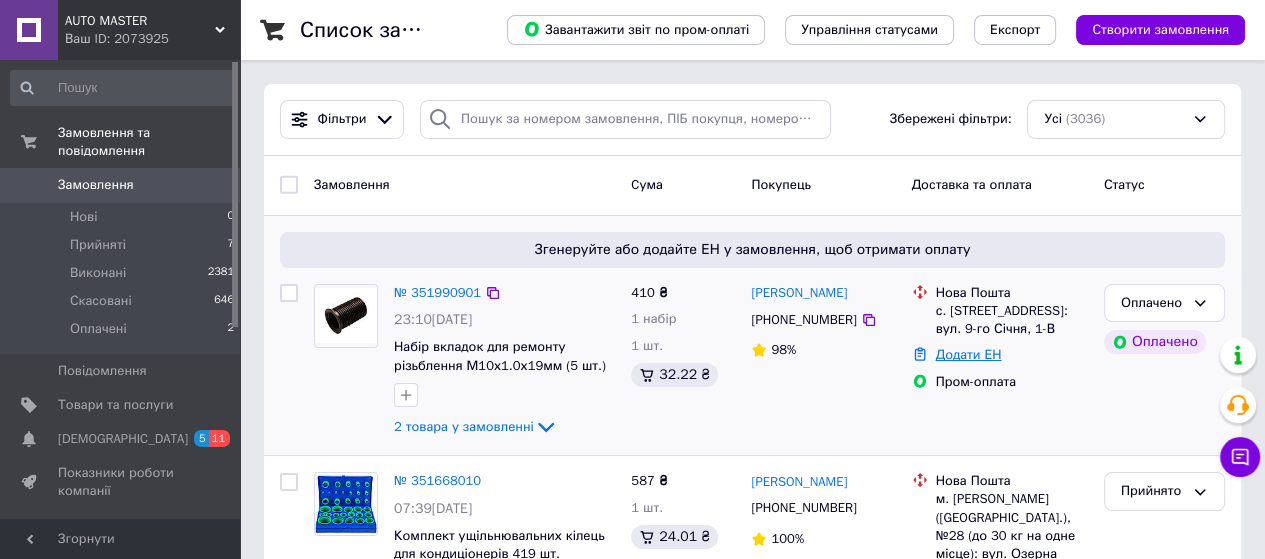 click on "Додати ЕН" at bounding box center (969, 354) 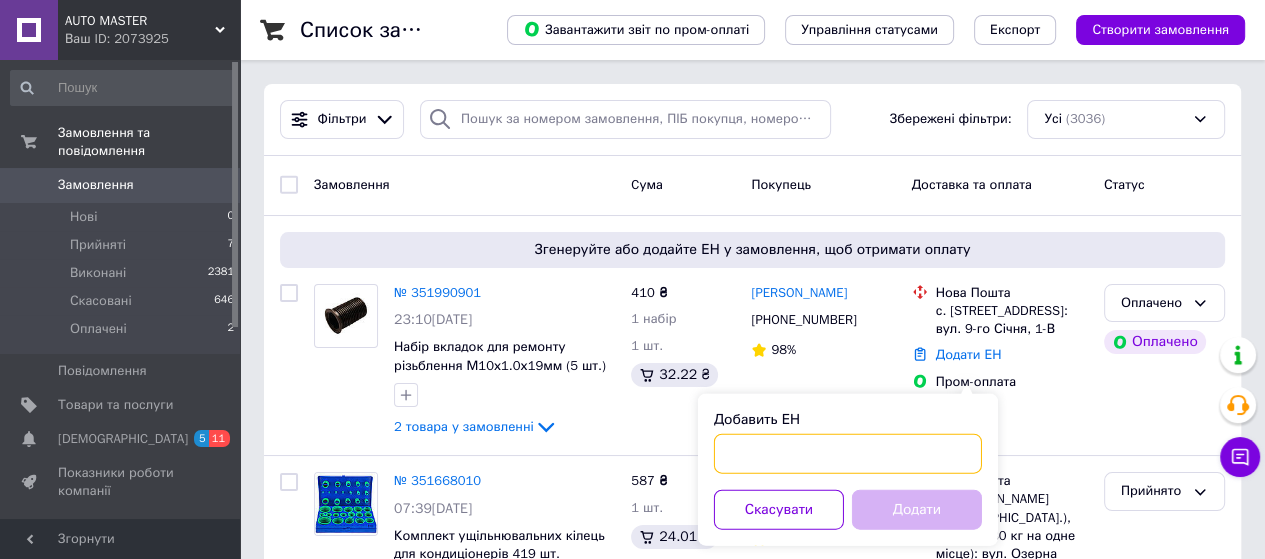 paste on "59001412246607" 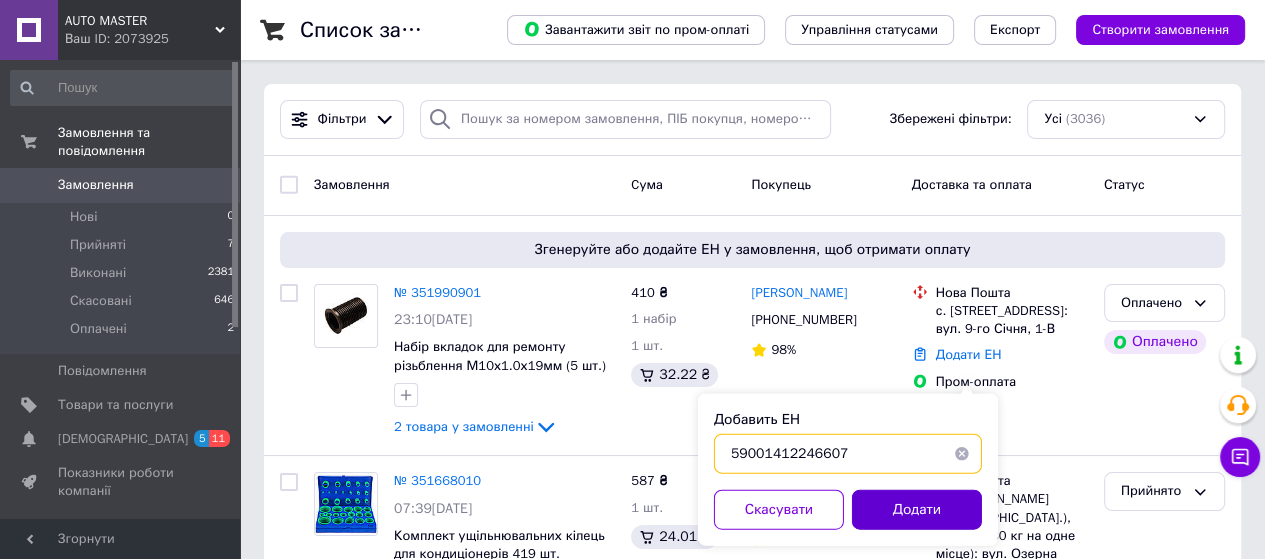 type on "59001412246607" 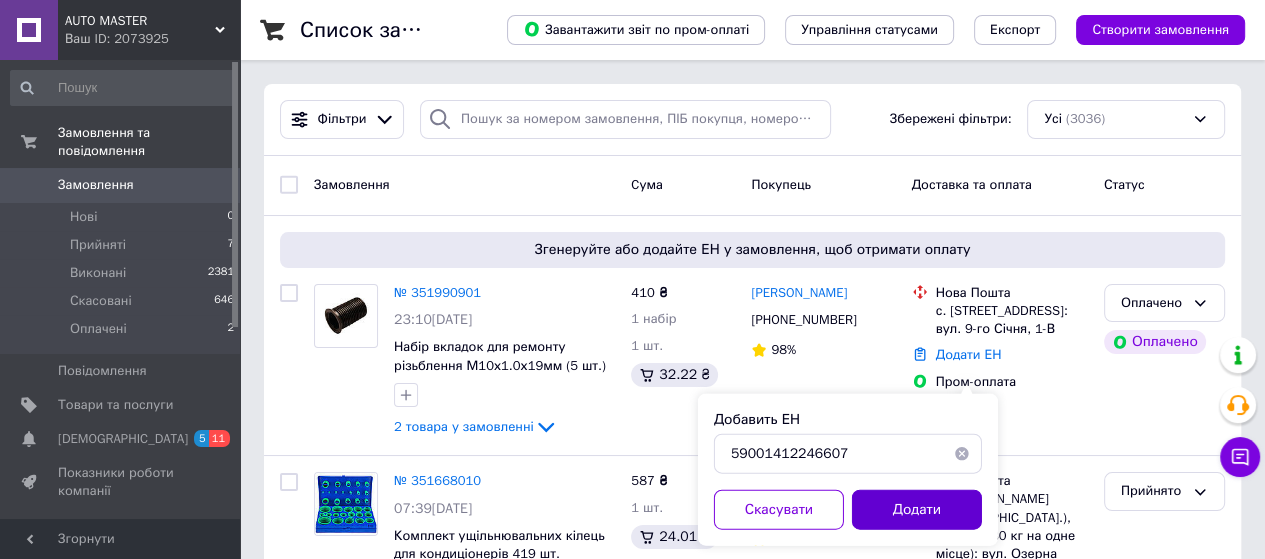 click on "Додати" at bounding box center (917, 510) 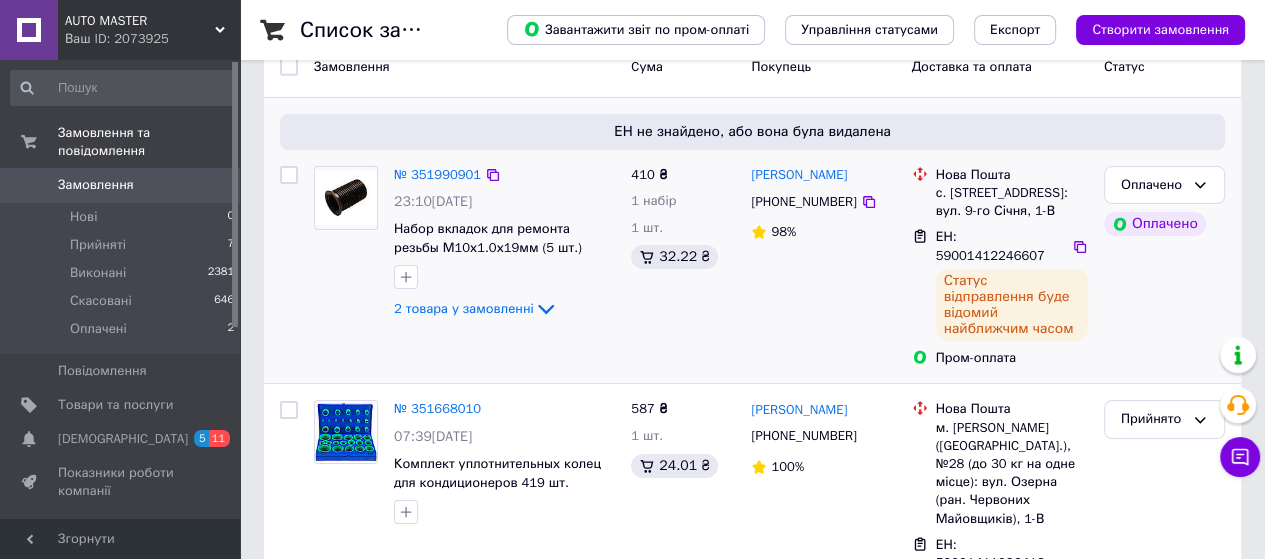 scroll, scrollTop: 156, scrollLeft: 0, axis: vertical 